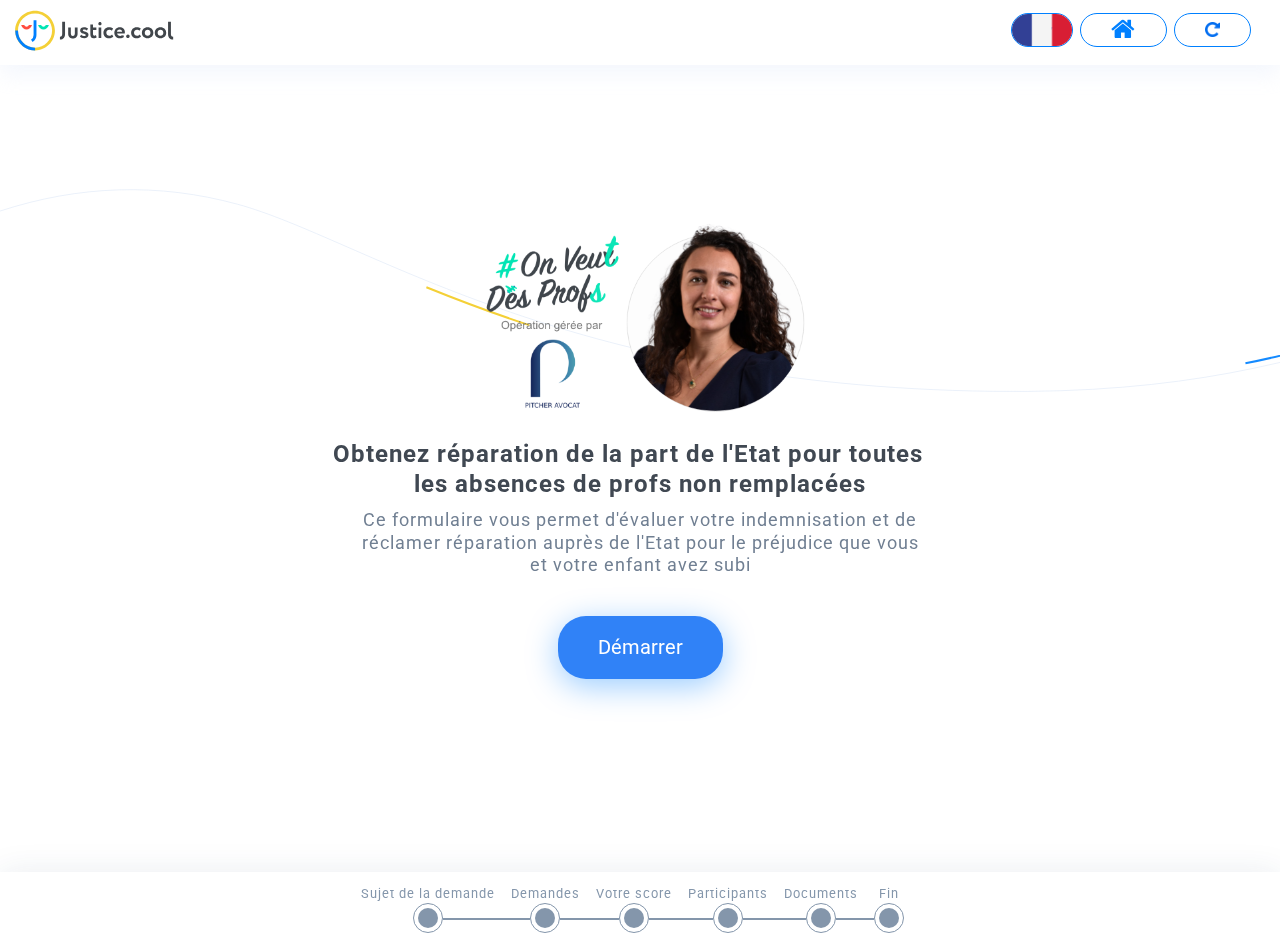 scroll, scrollTop: 0, scrollLeft: 0, axis: both 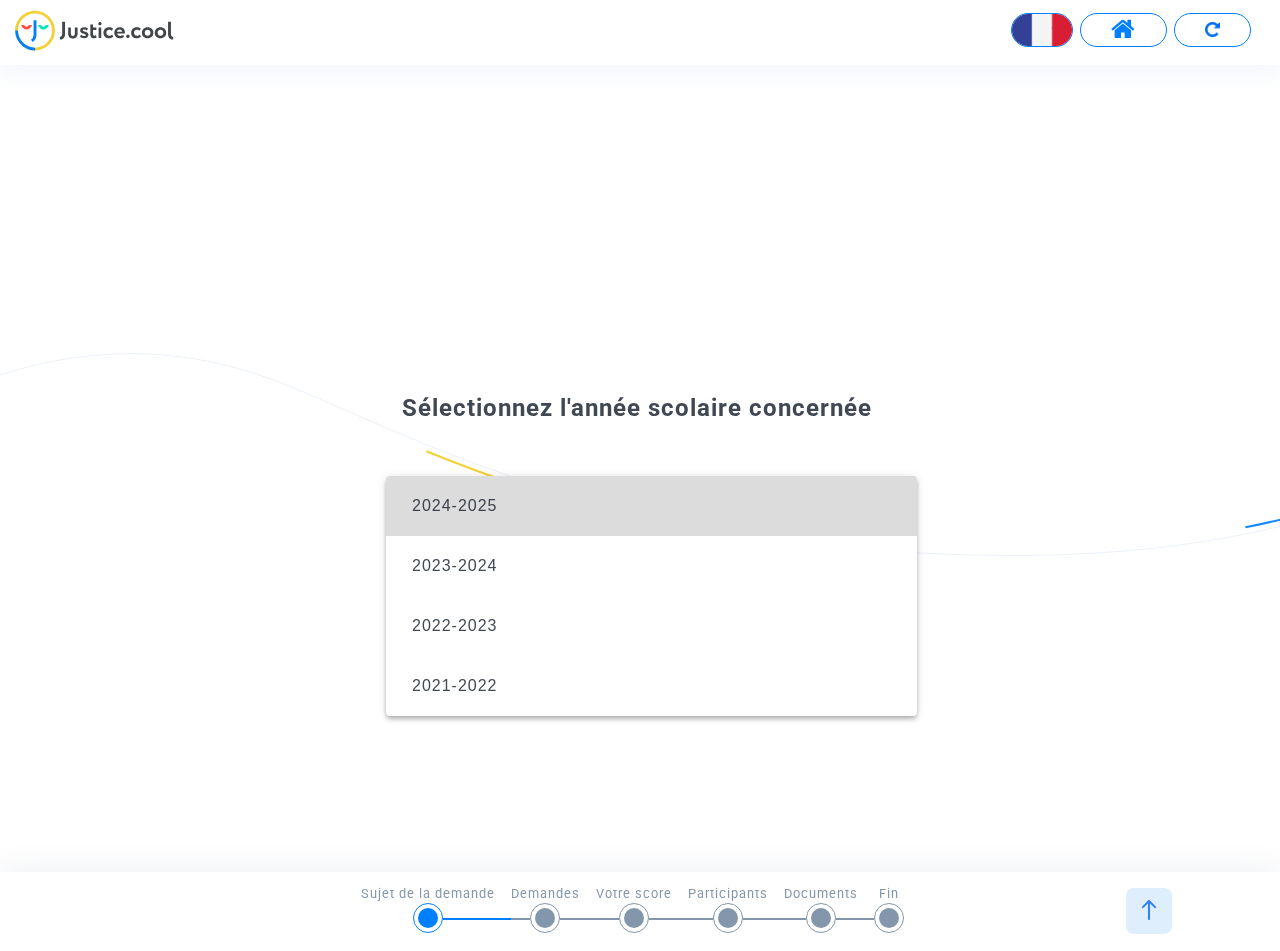 click on "2024-2025" at bounding box center (455, 505) 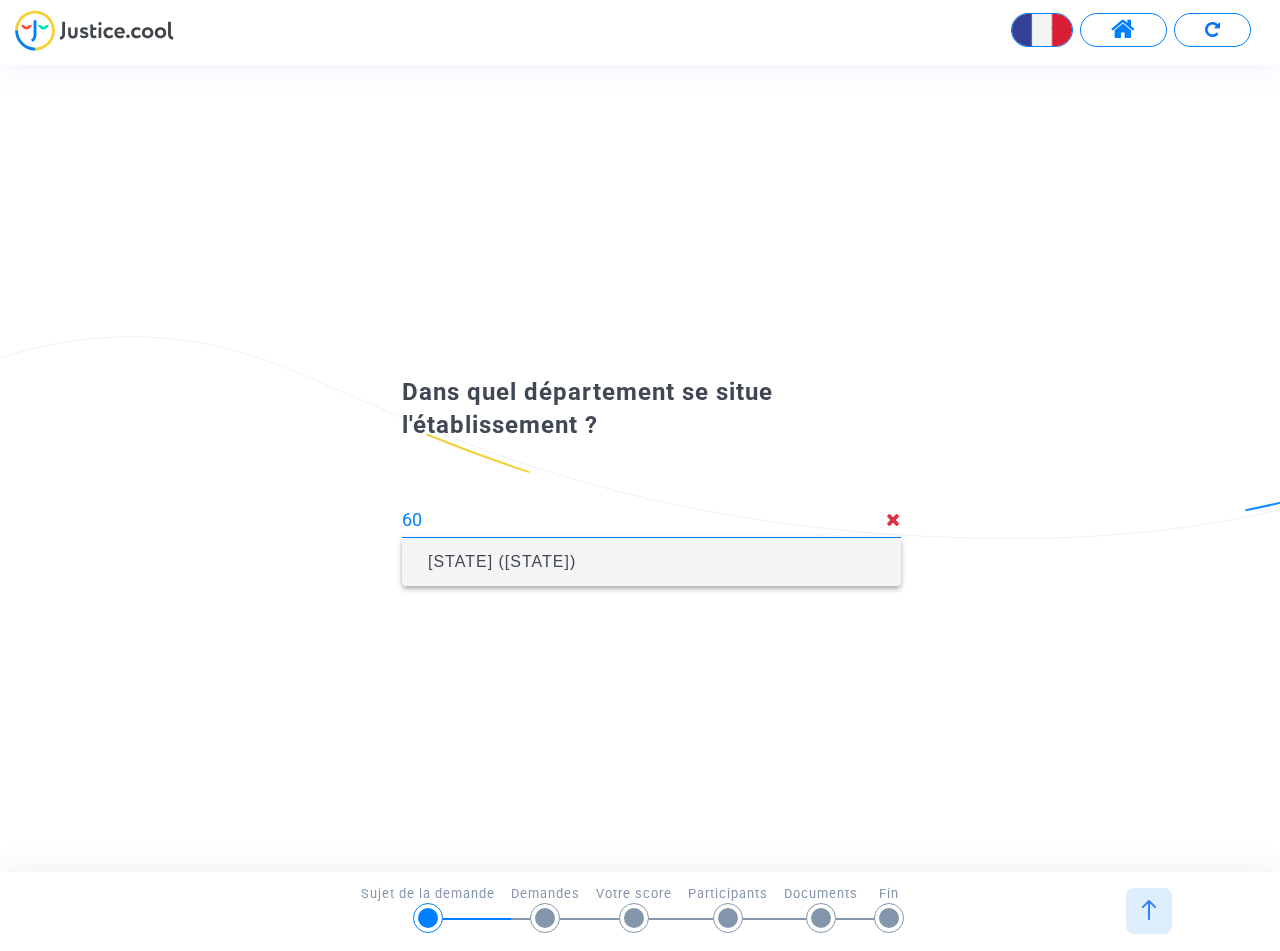 click on "[STATE] ([STATE])" at bounding box center [651, 562] 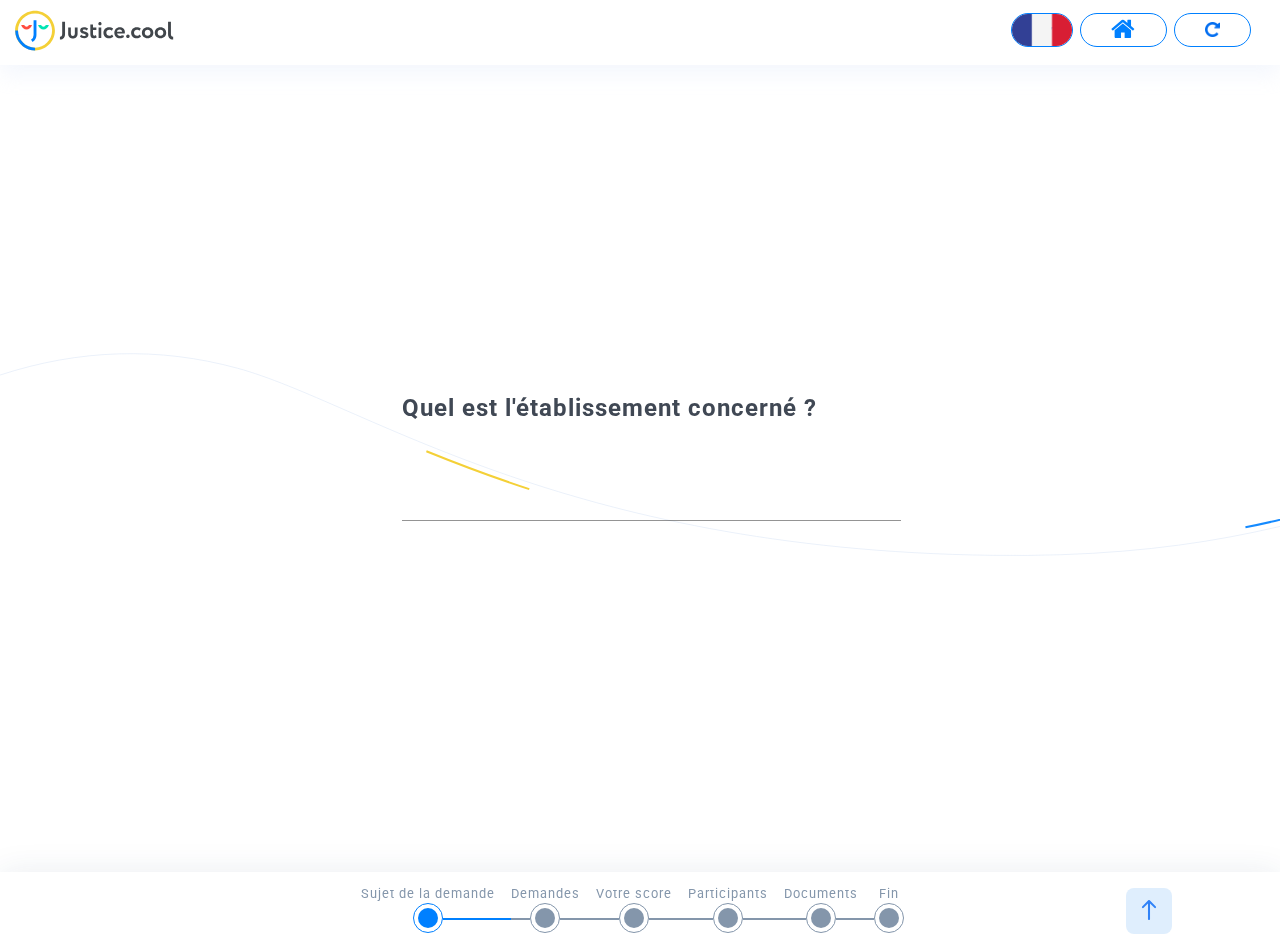click 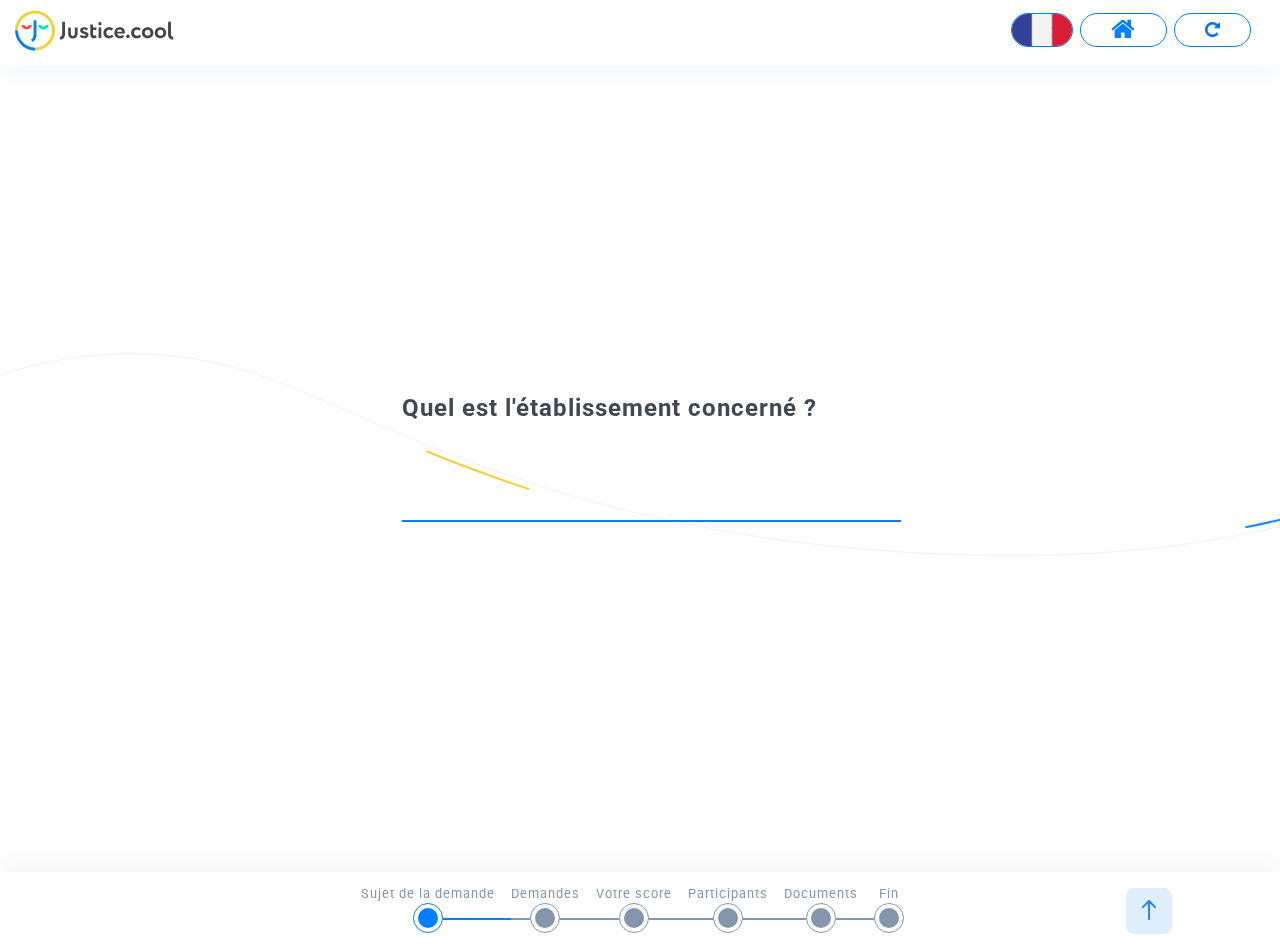 click at bounding box center (651, 503) 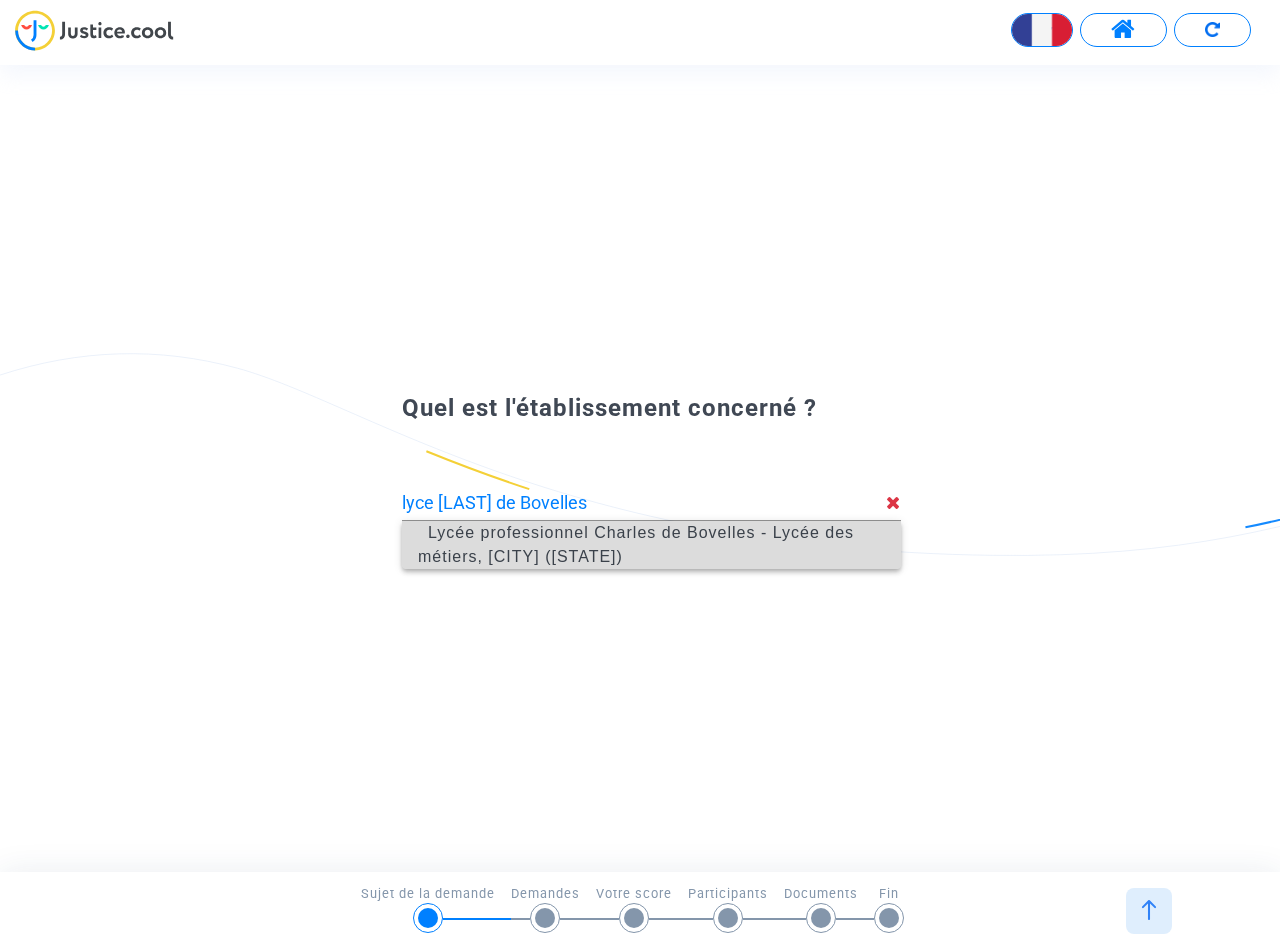 click on "Lycée professionnel Charles de Bovelles - Lycée des métiers, [CITY] ([STATE])" at bounding box center (636, 544) 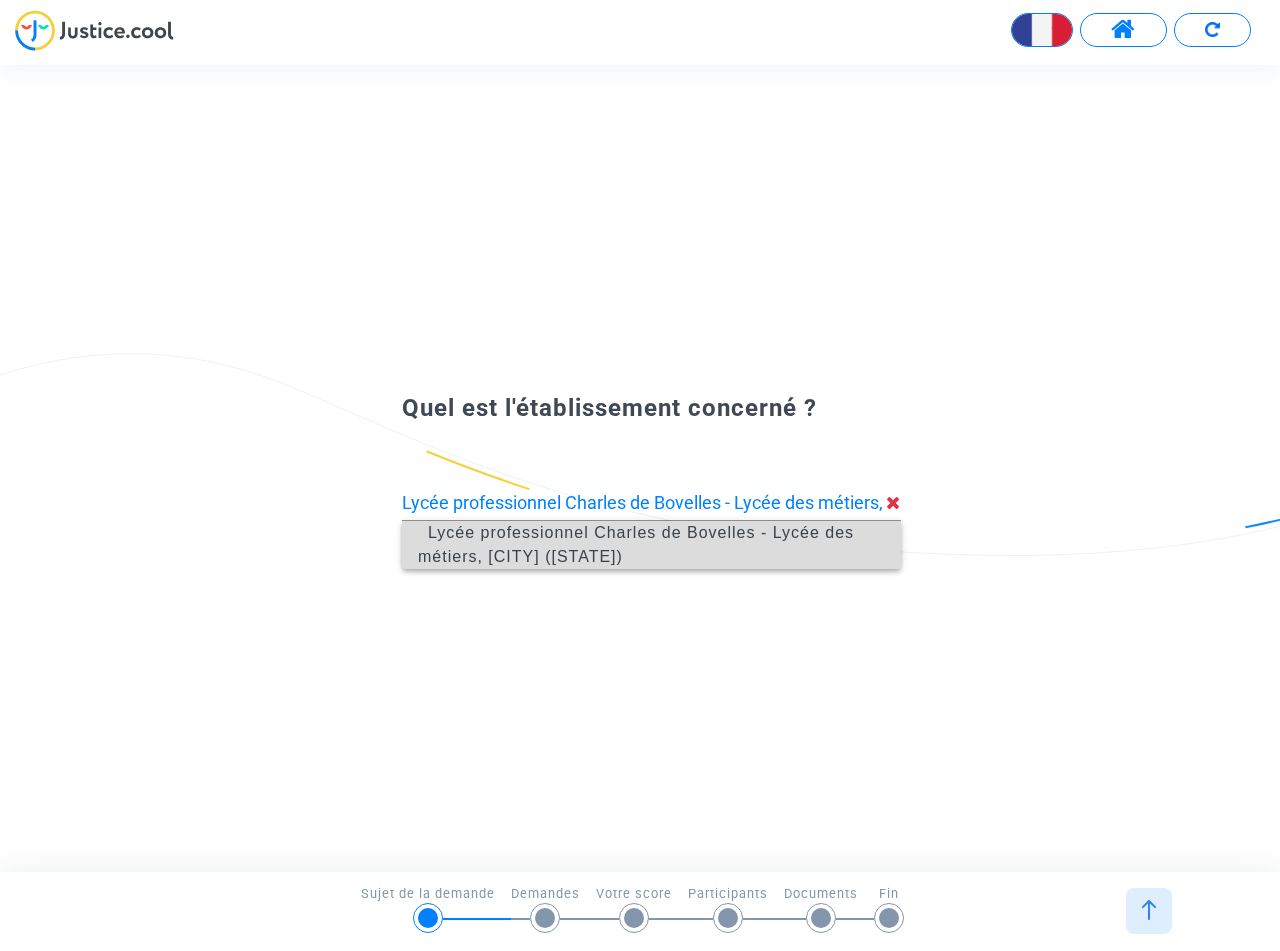 scroll, scrollTop: 0, scrollLeft: 0, axis: both 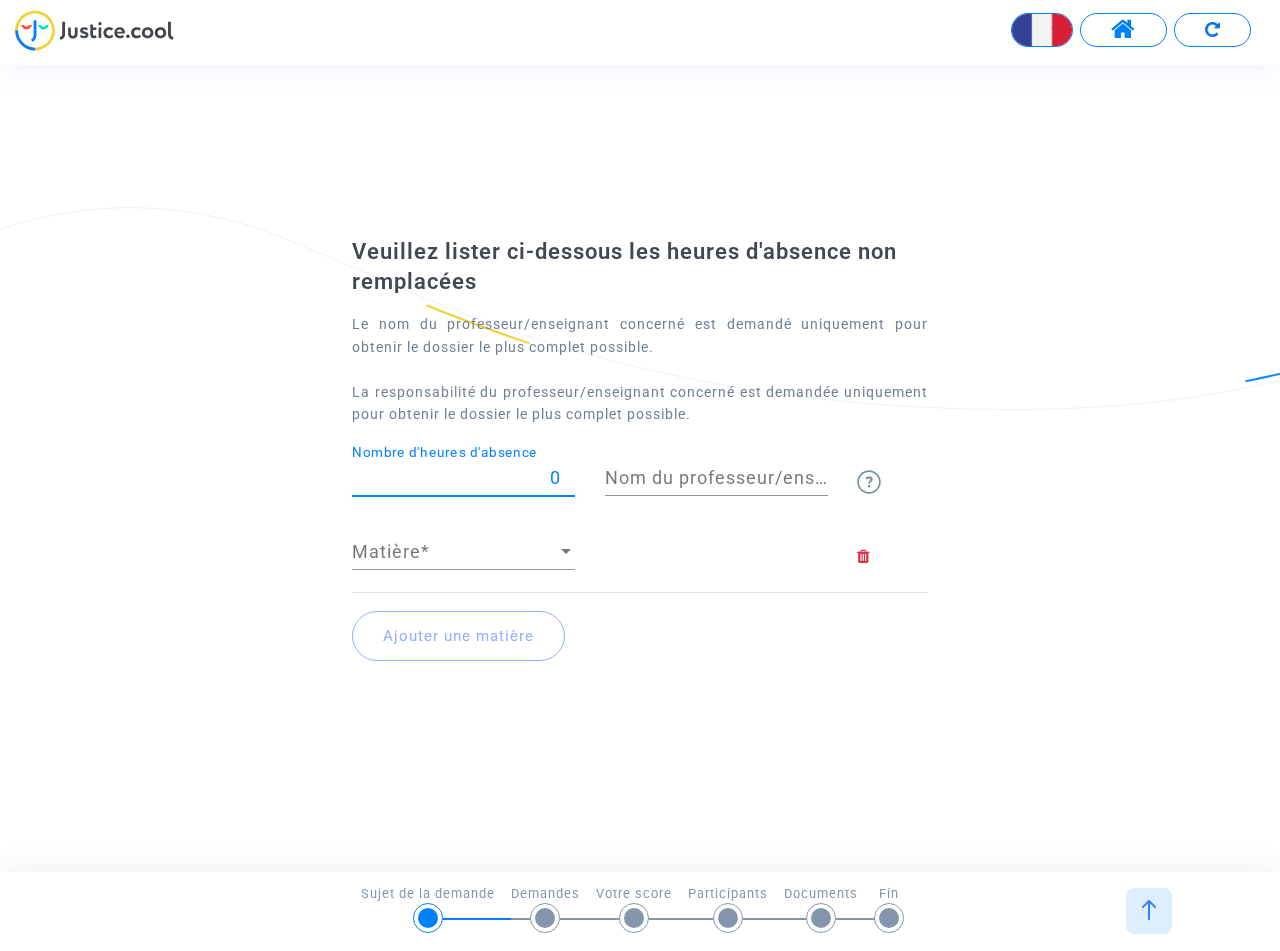 click on "0" at bounding box center [463, 478] 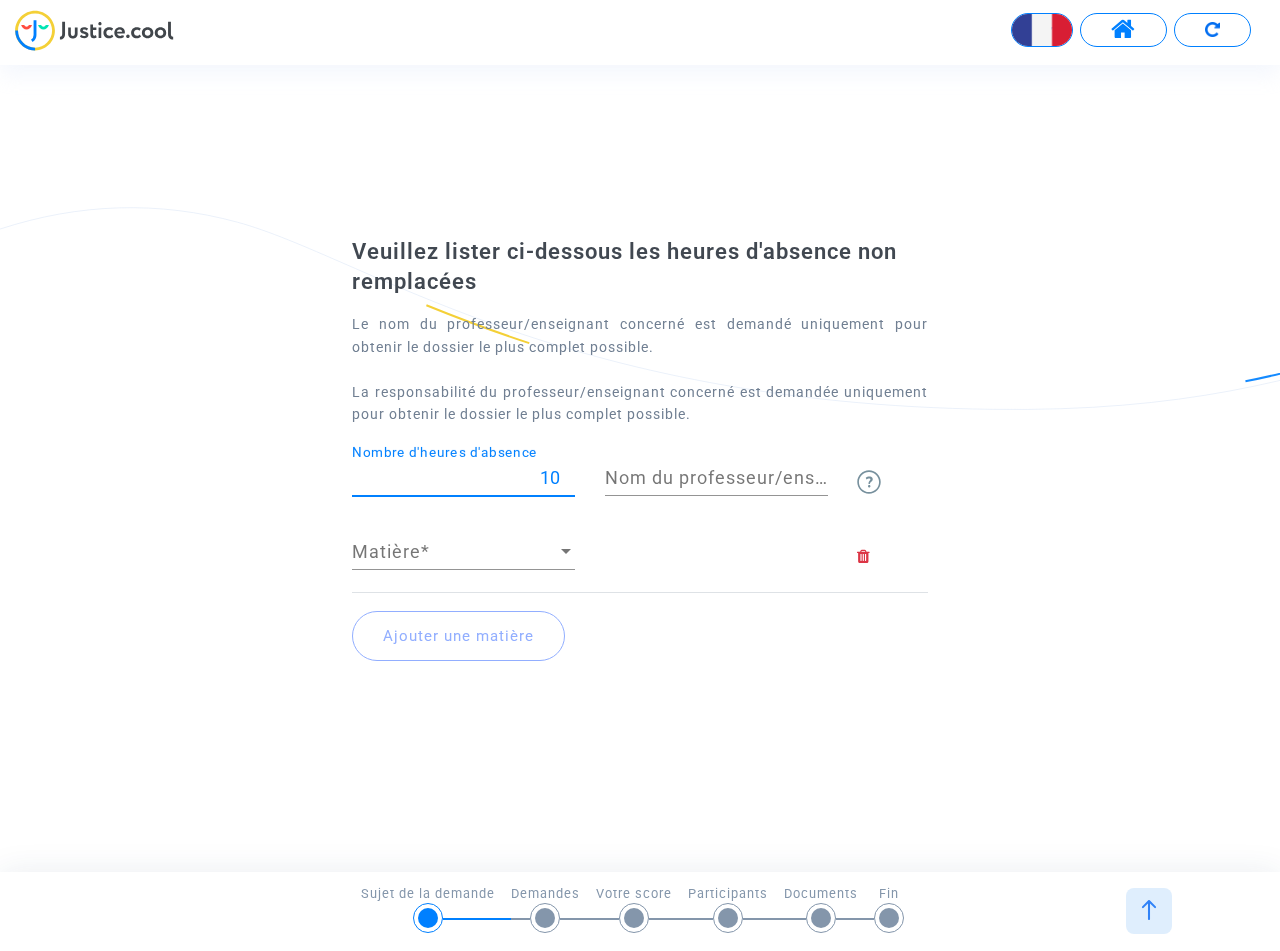 type on "10" 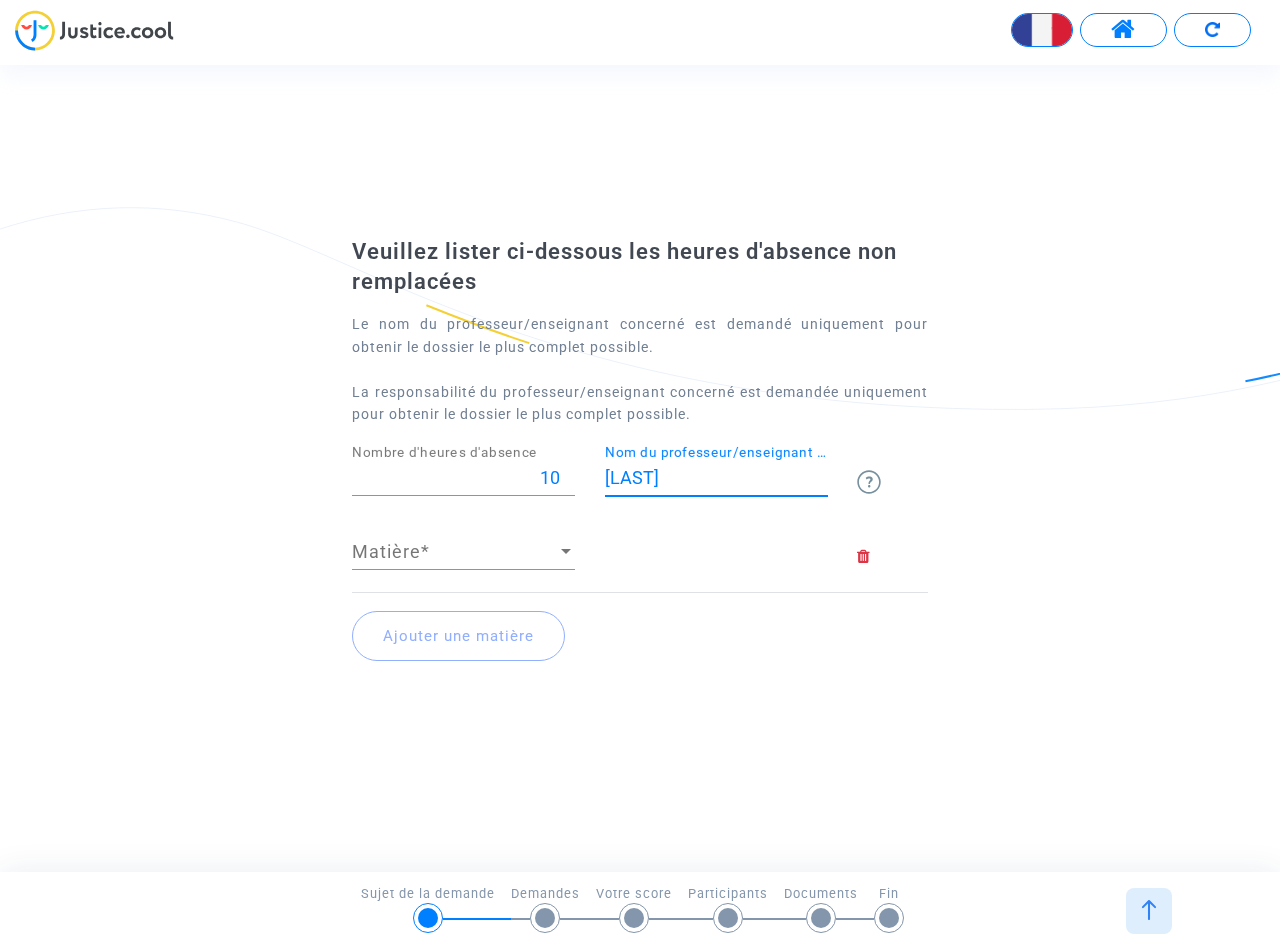 type on "[LAST]" 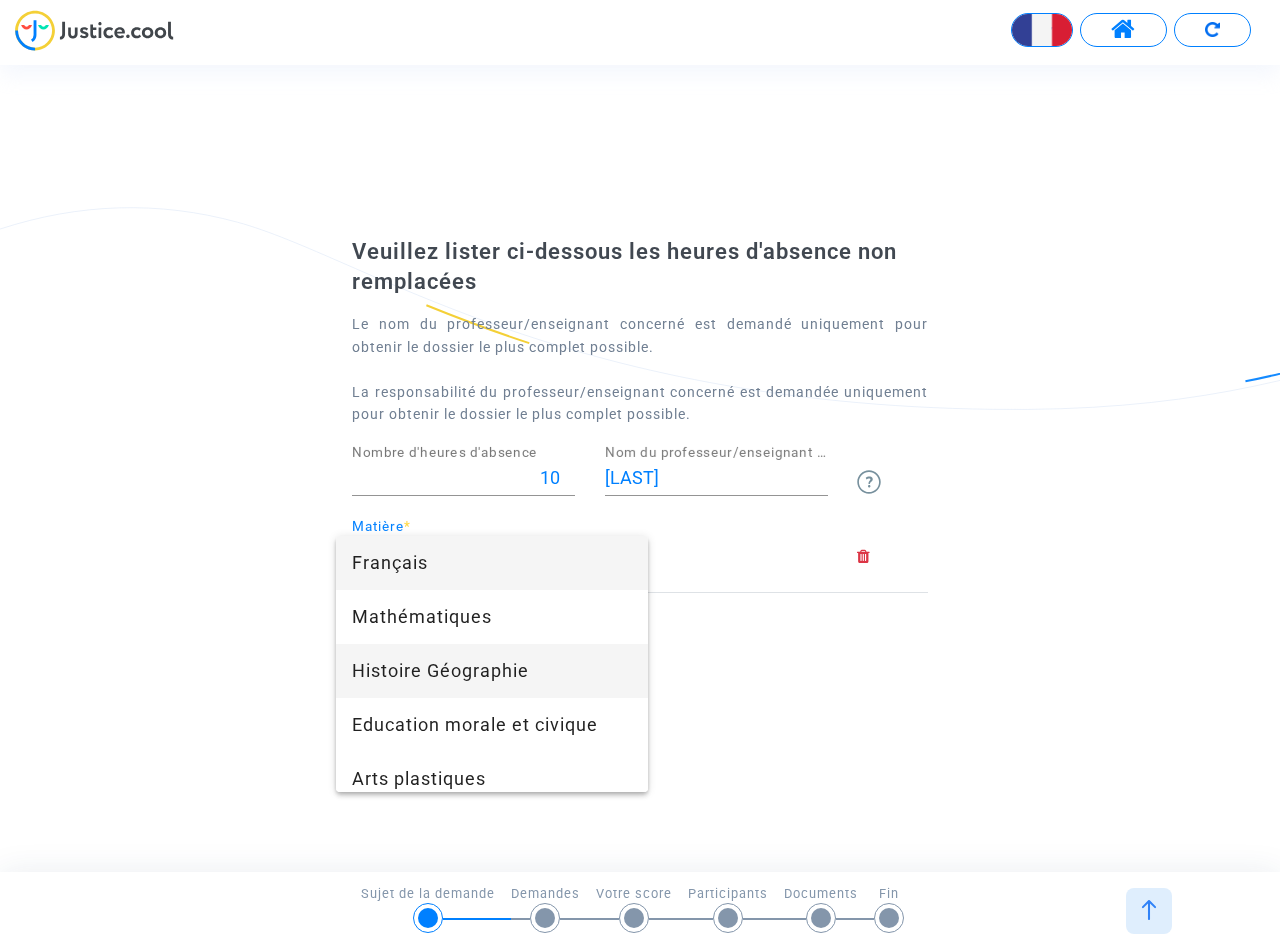 click on "Histoire Géographie" at bounding box center (492, 671) 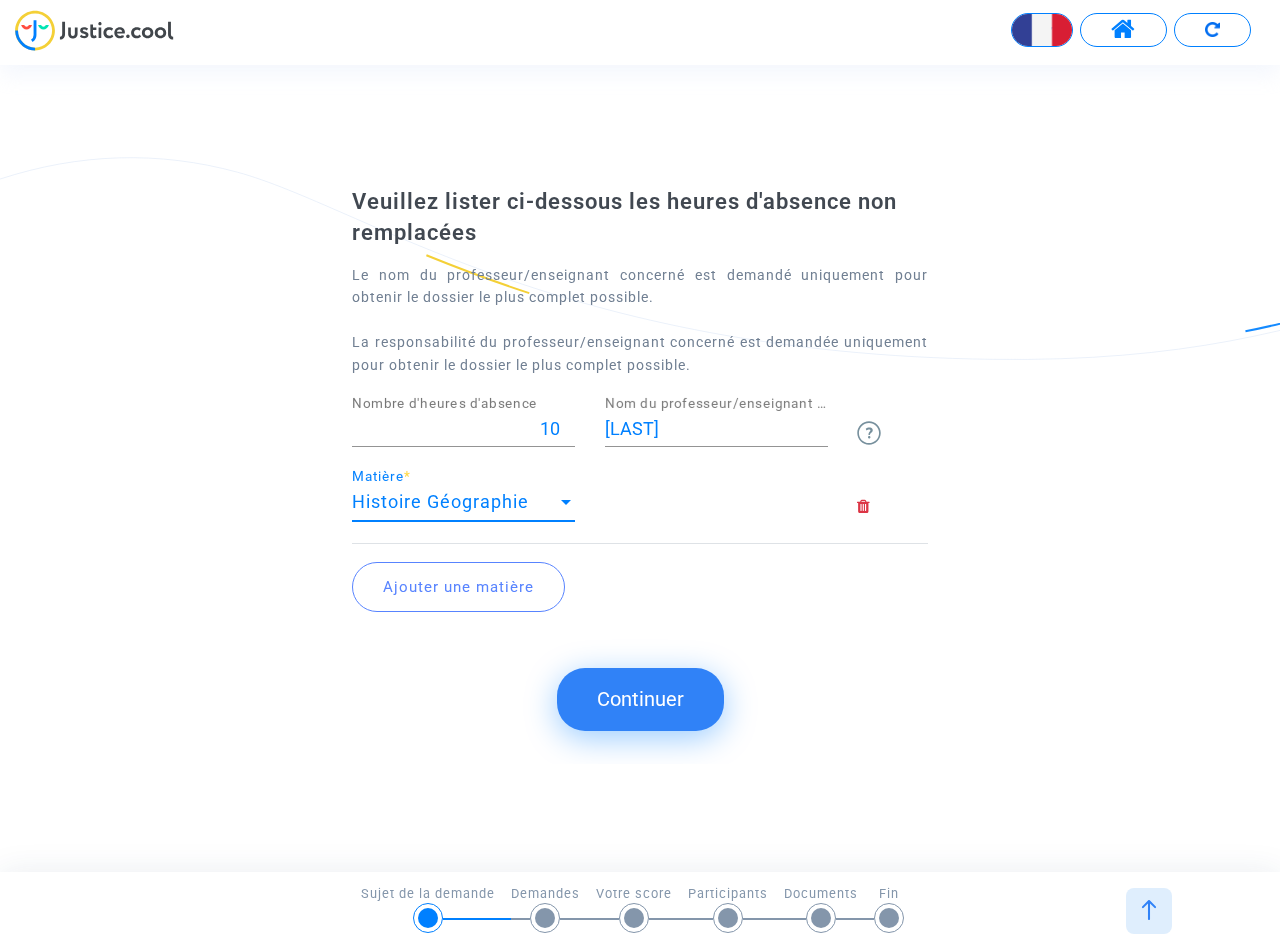 click on "Ajouter une matière" 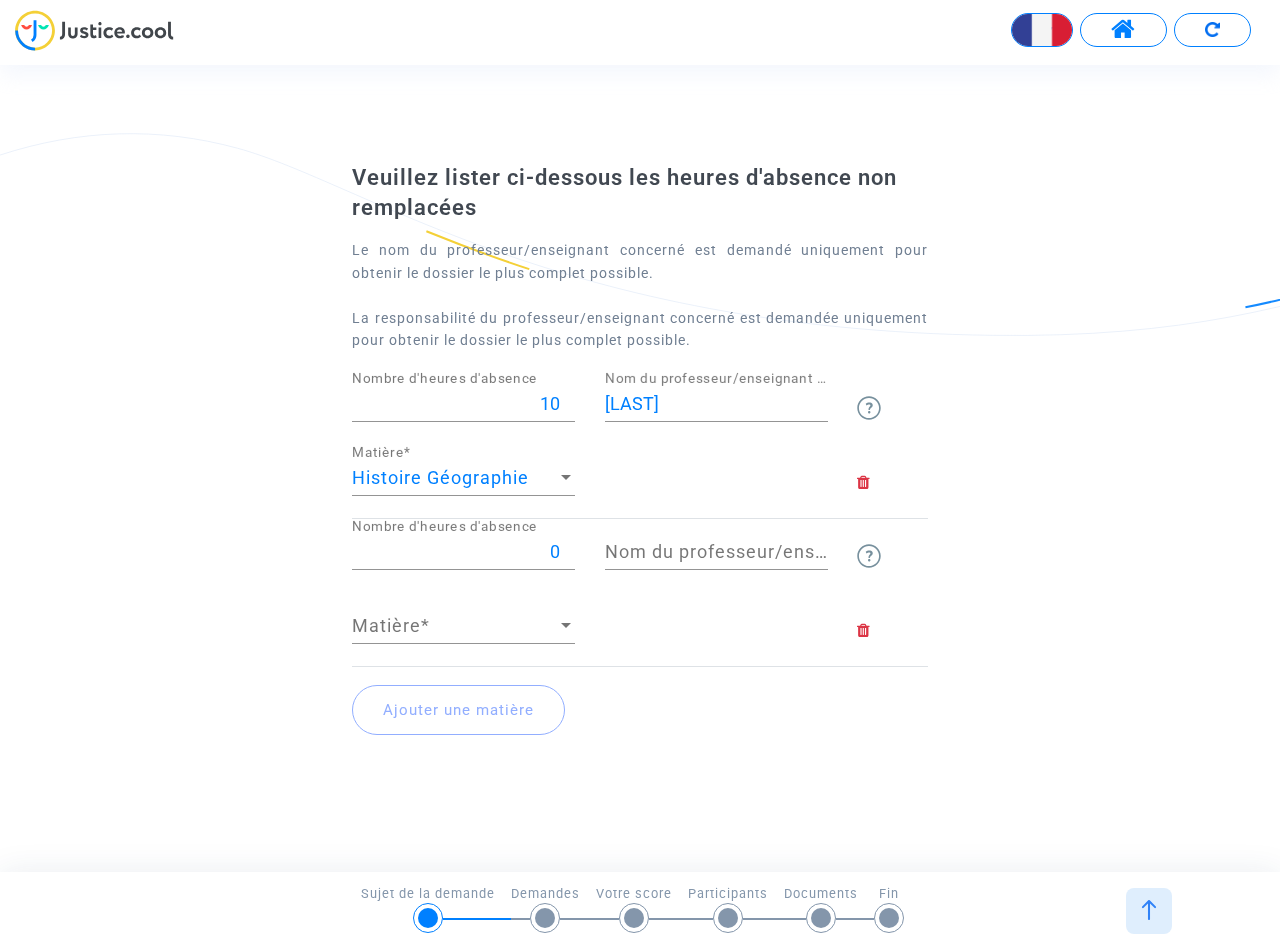 click on "0" at bounding box center (463, 552) 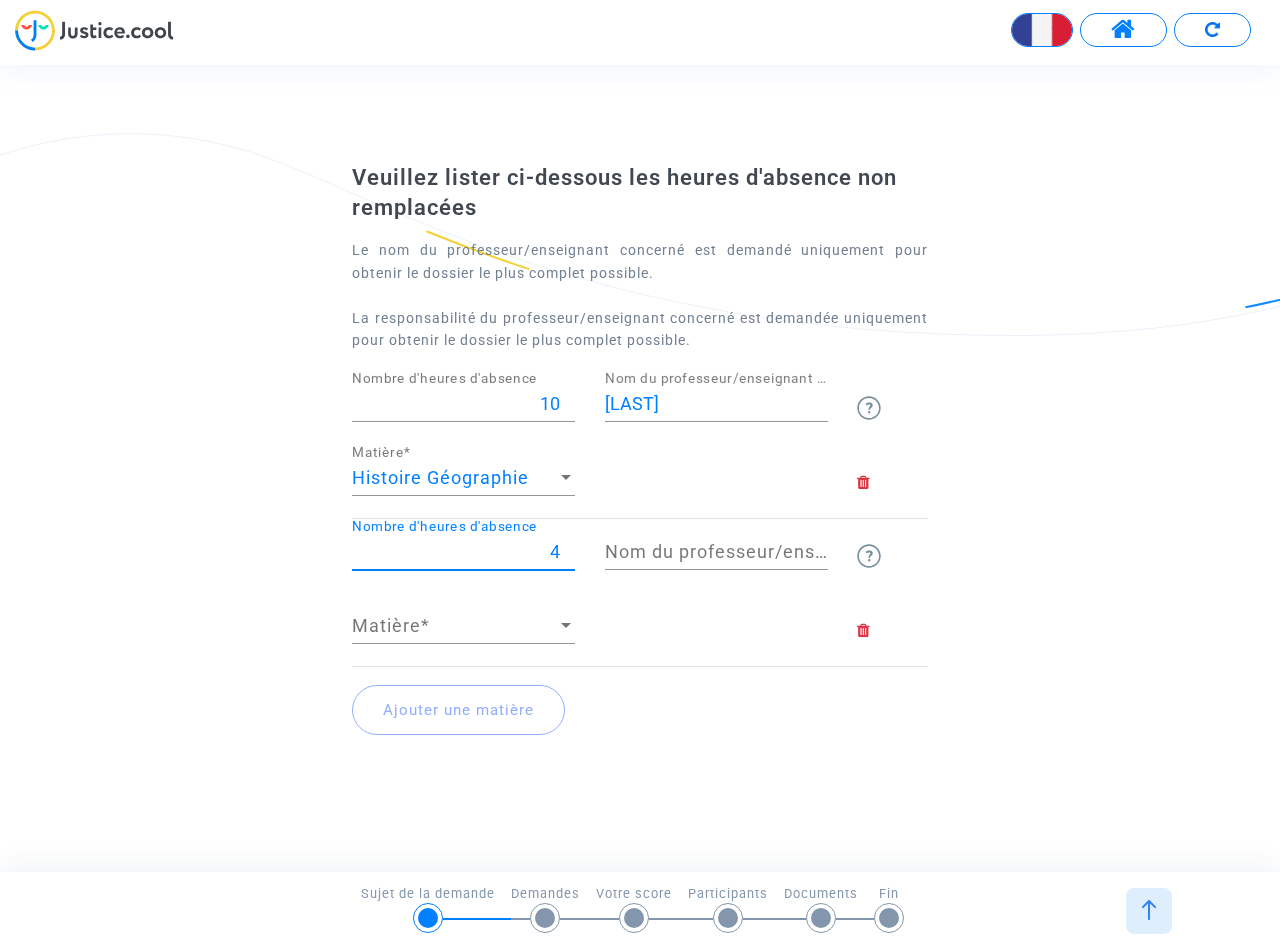 type on "4" 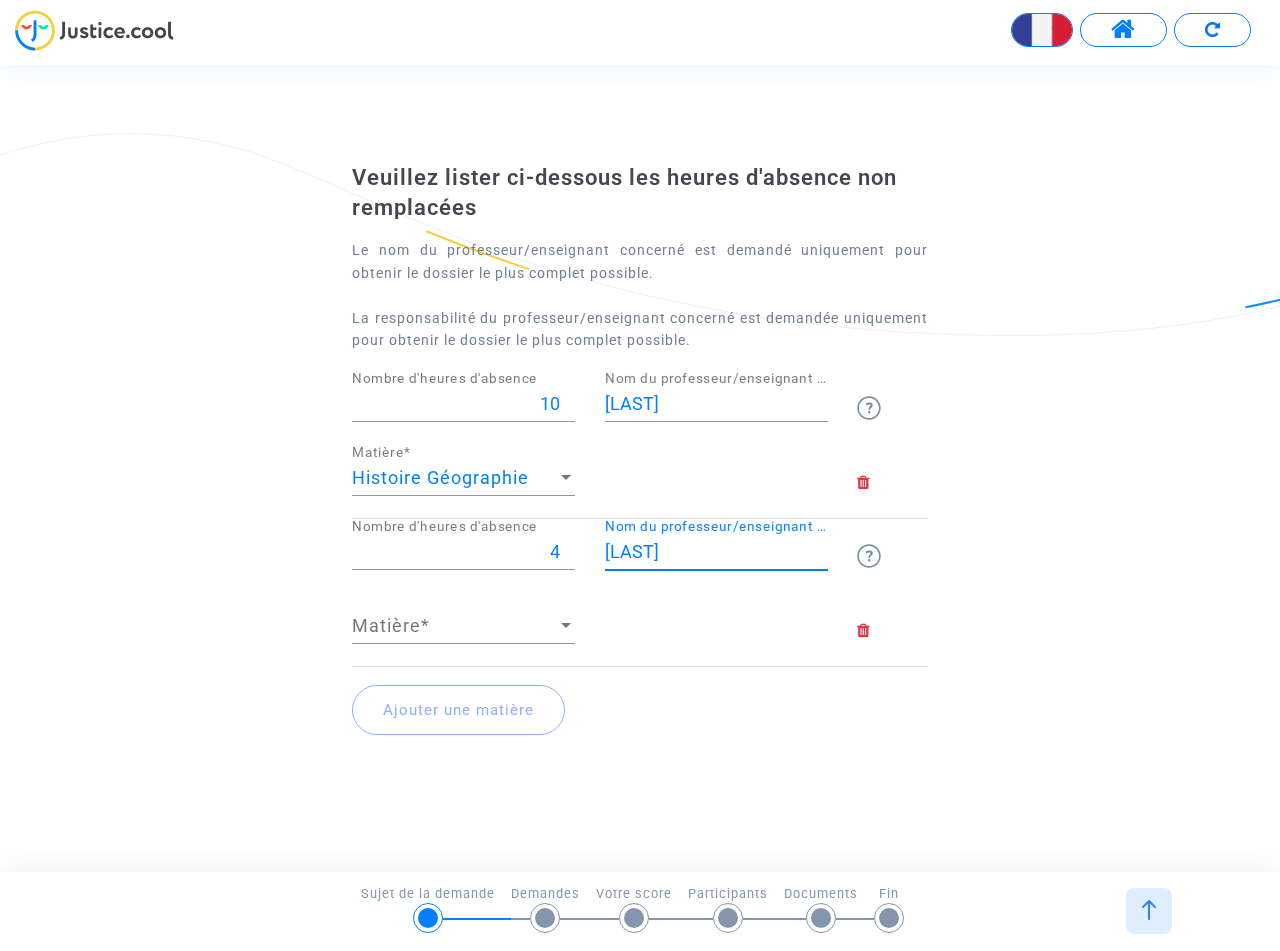 type on "[LAST]" 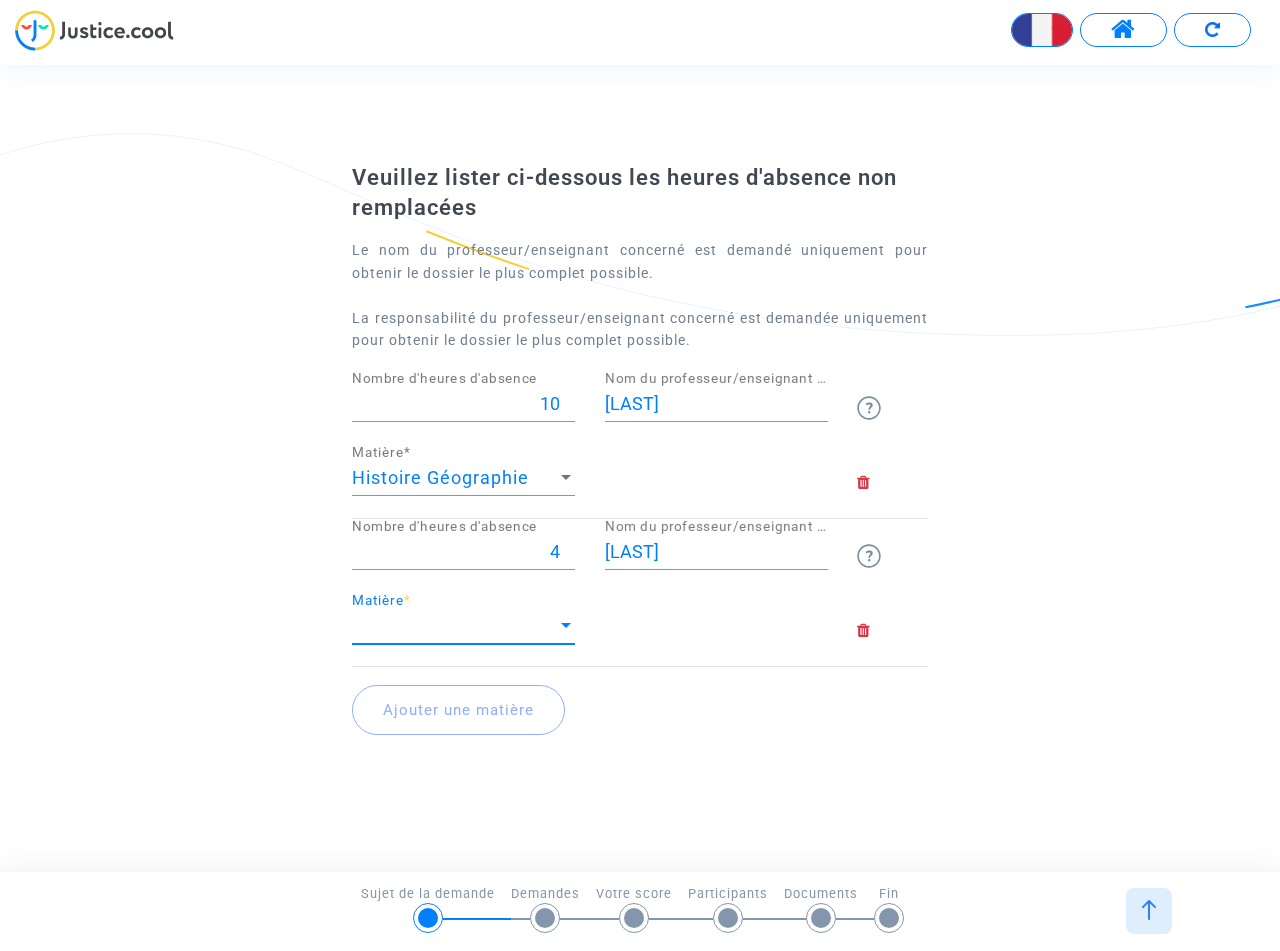 click on "Matière" at bounding box center (454, 626) 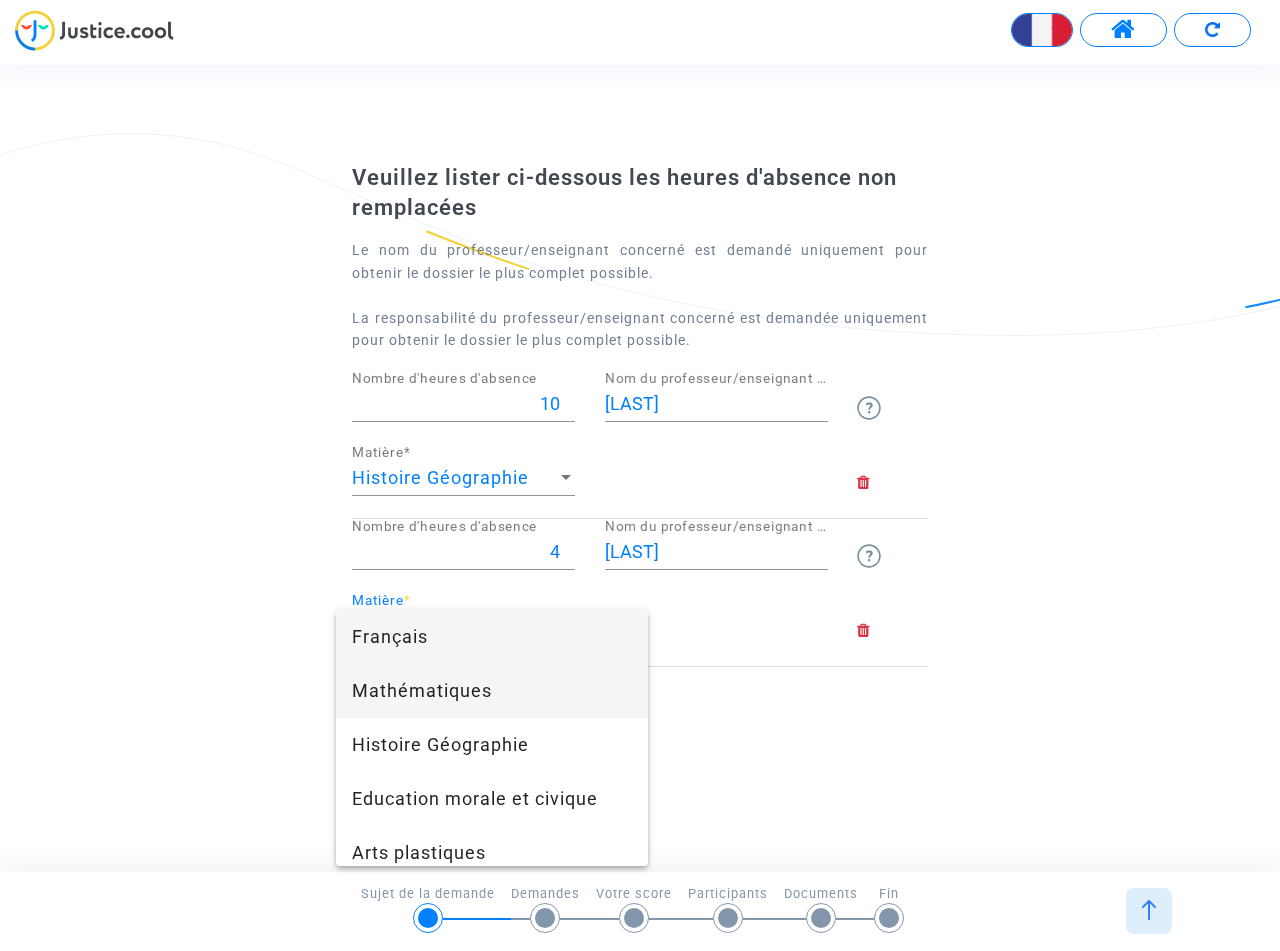 click on "Mathématiques" at bounding box center [492, 691] 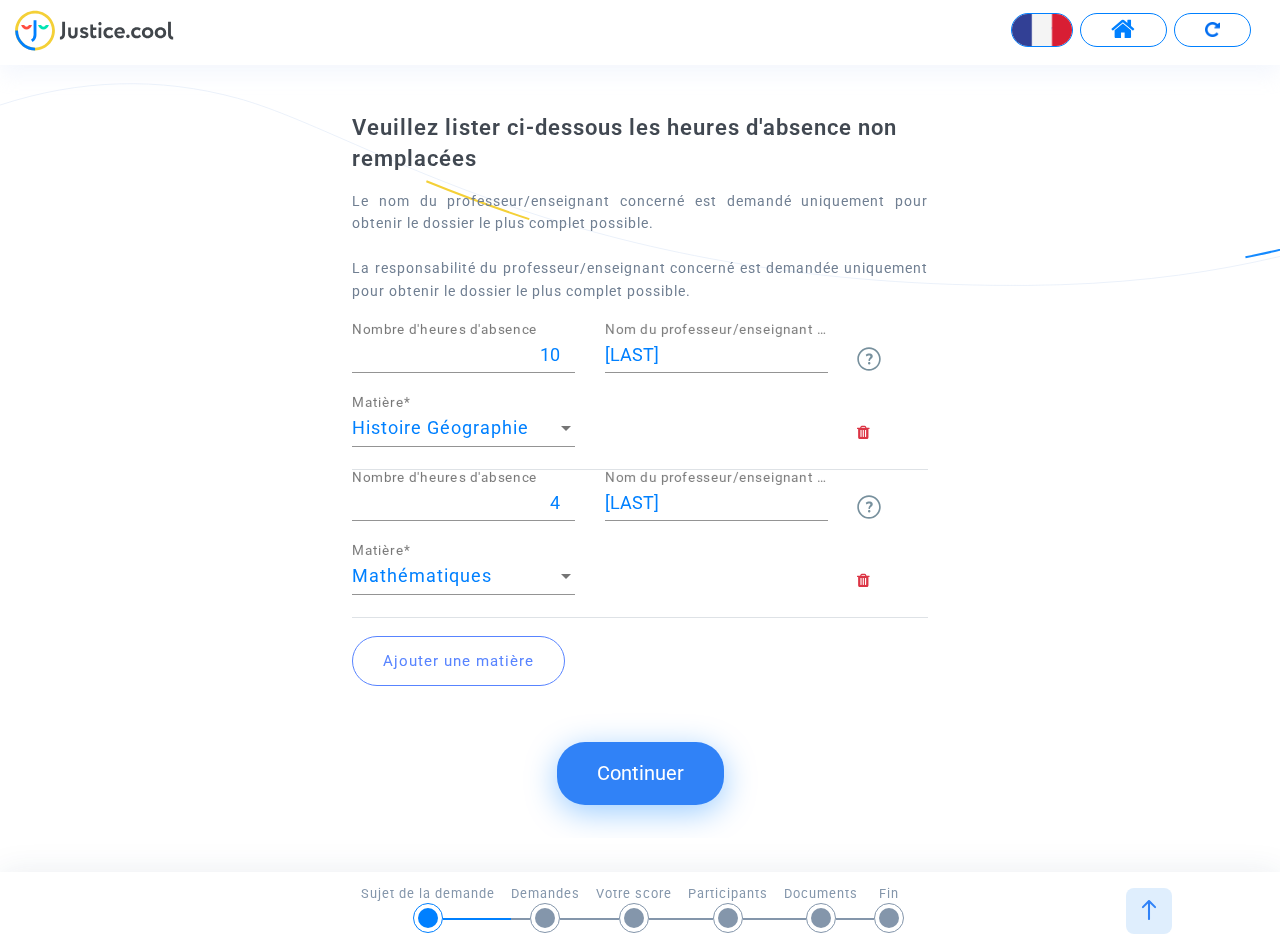 click on "Ajouter une matière" 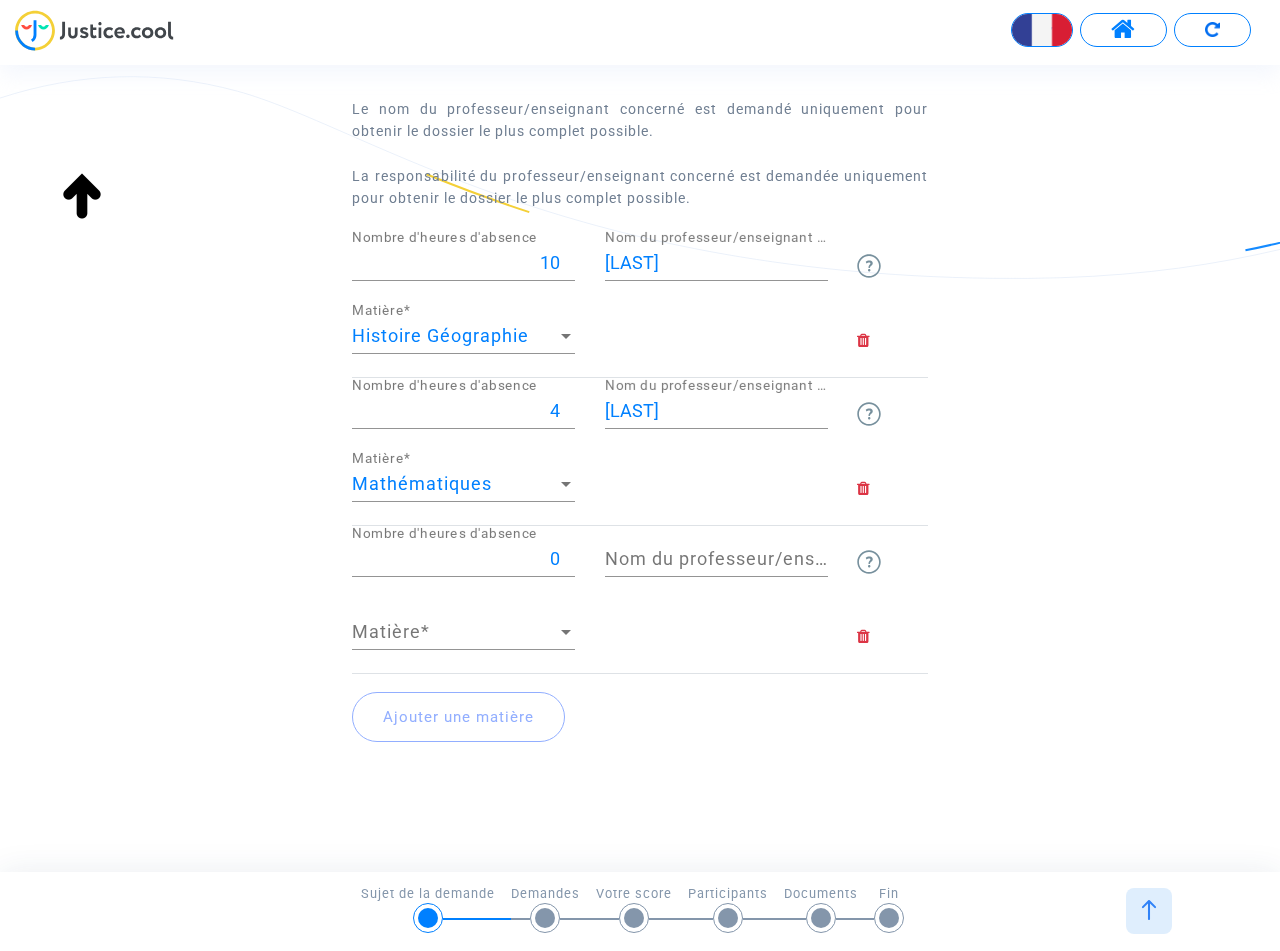 scroll, scrollTop: 192, scrollLeft: 0, axis: vertical 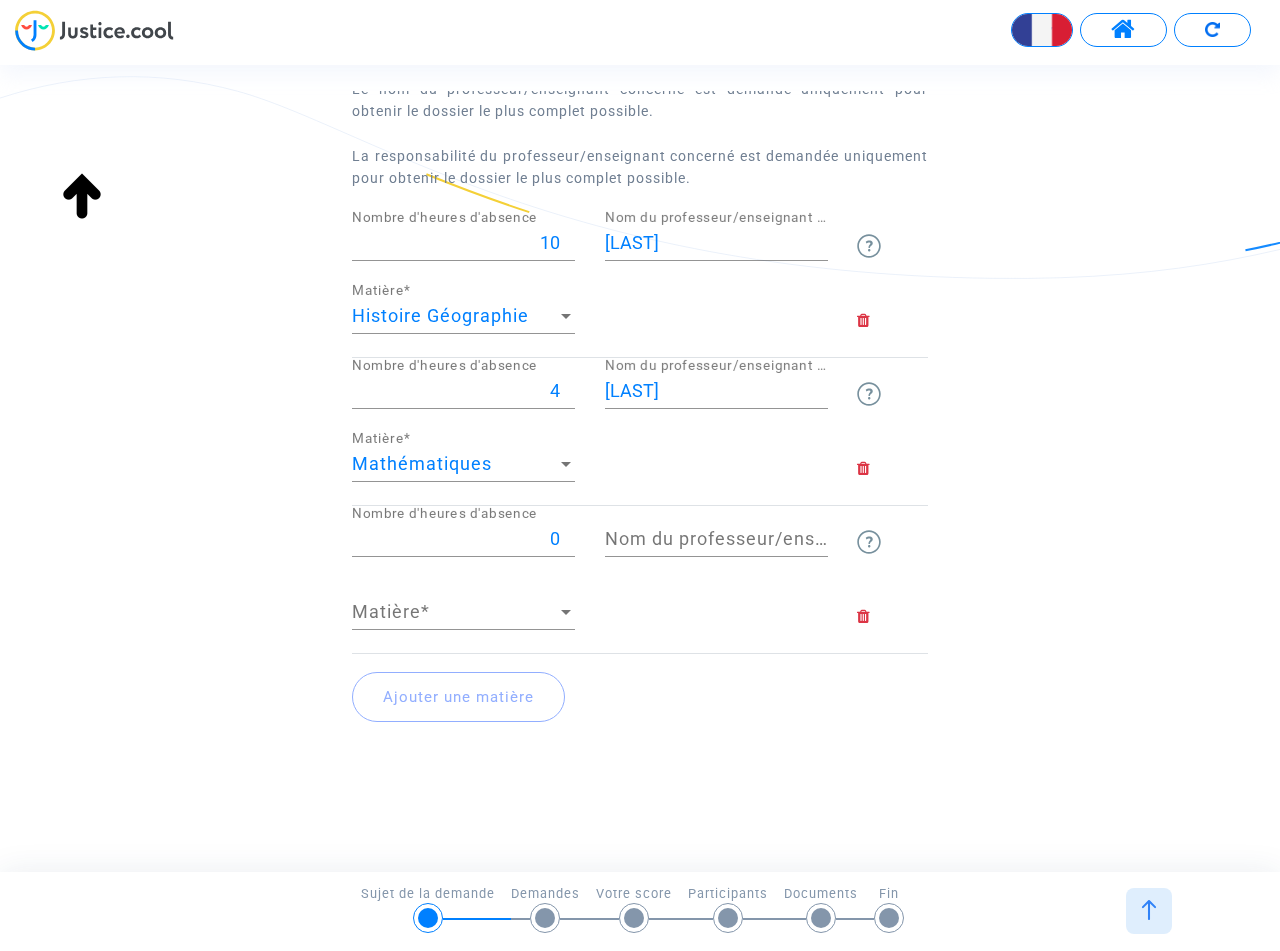 click on "0" at bounding box center [463, 539] 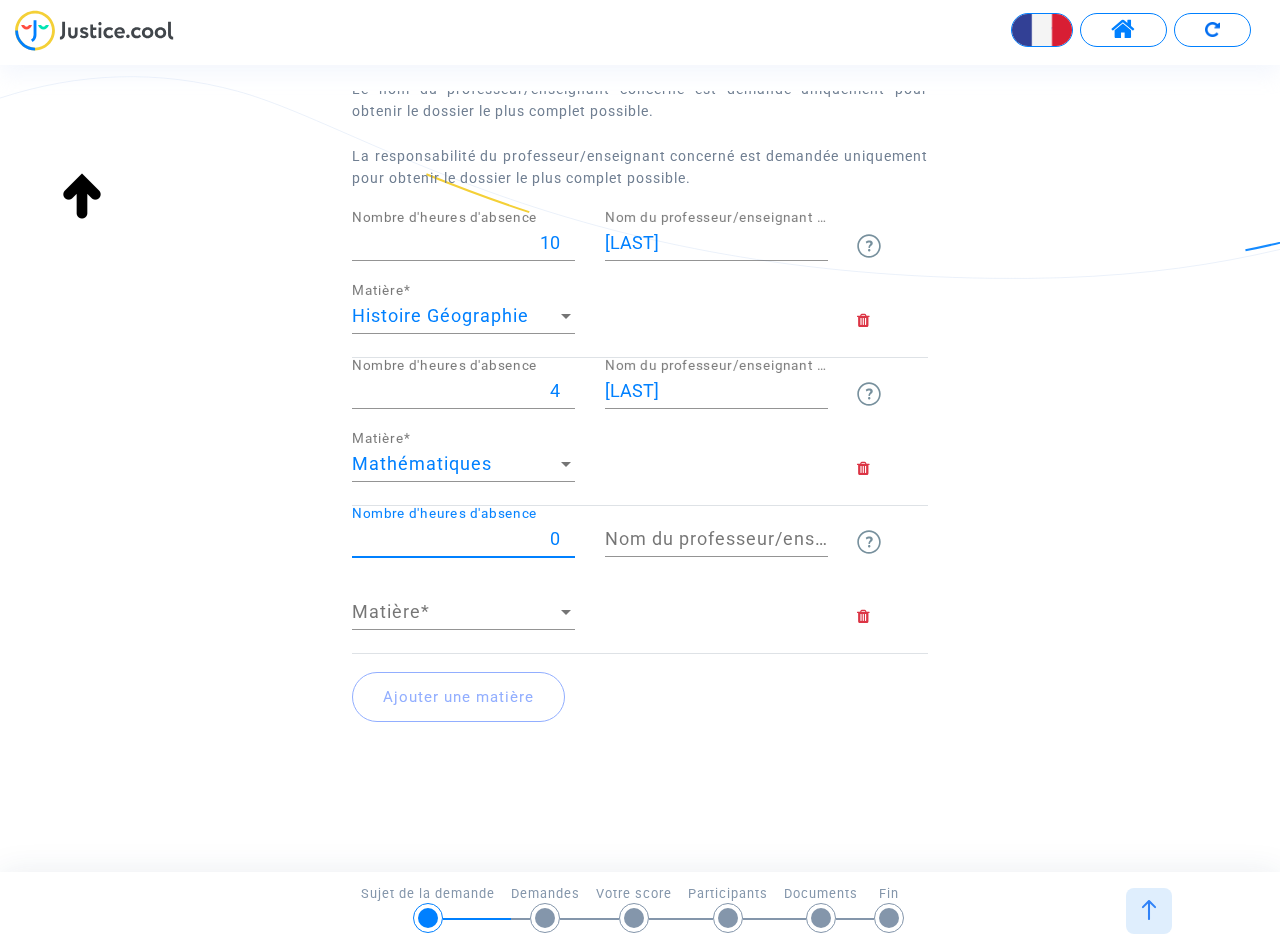 drag, startPoint x: 541, startPoint y: 538, endPoint x: 597, endPoint y: 554, distance: 58.24088 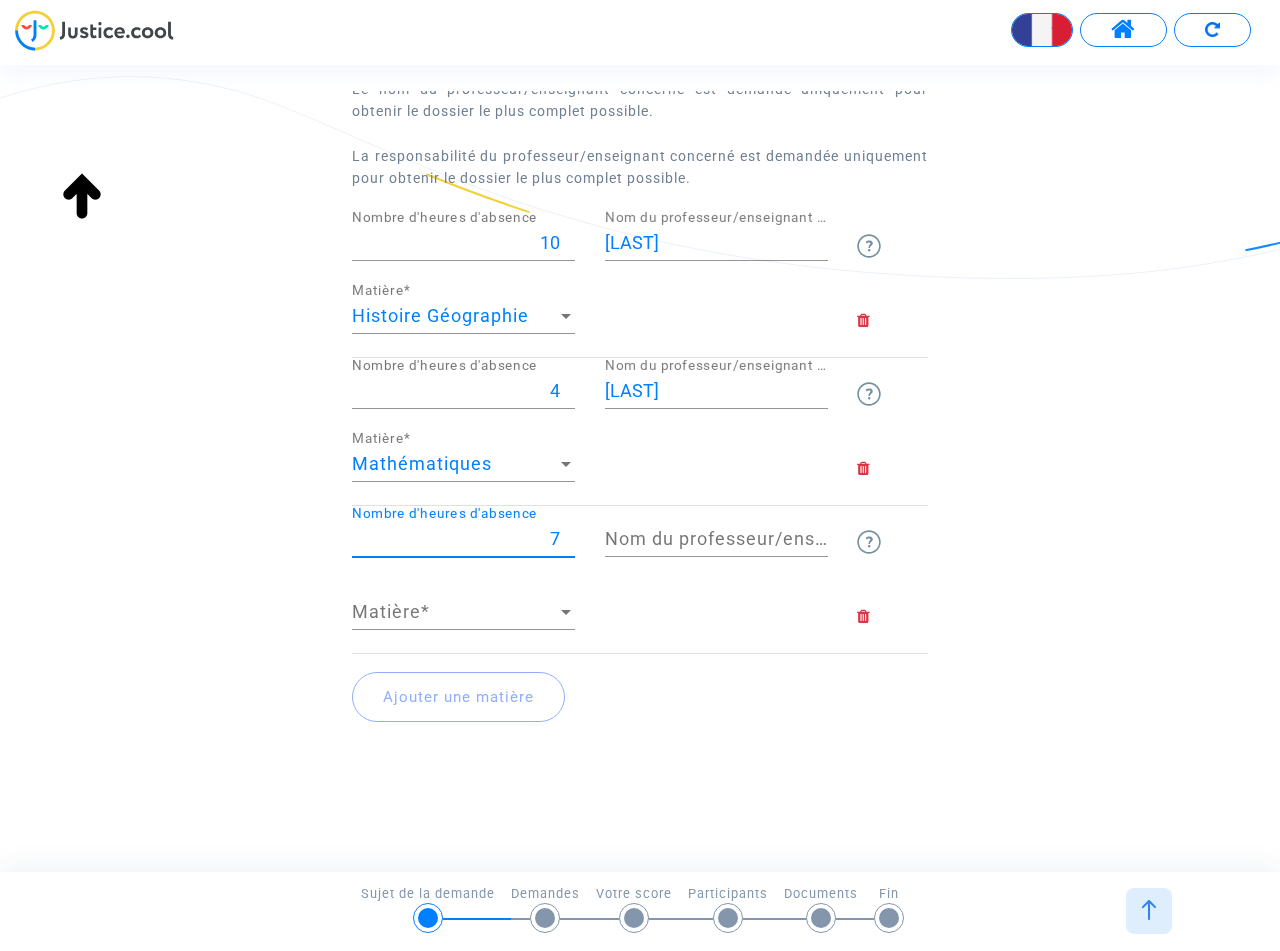 type on "7" 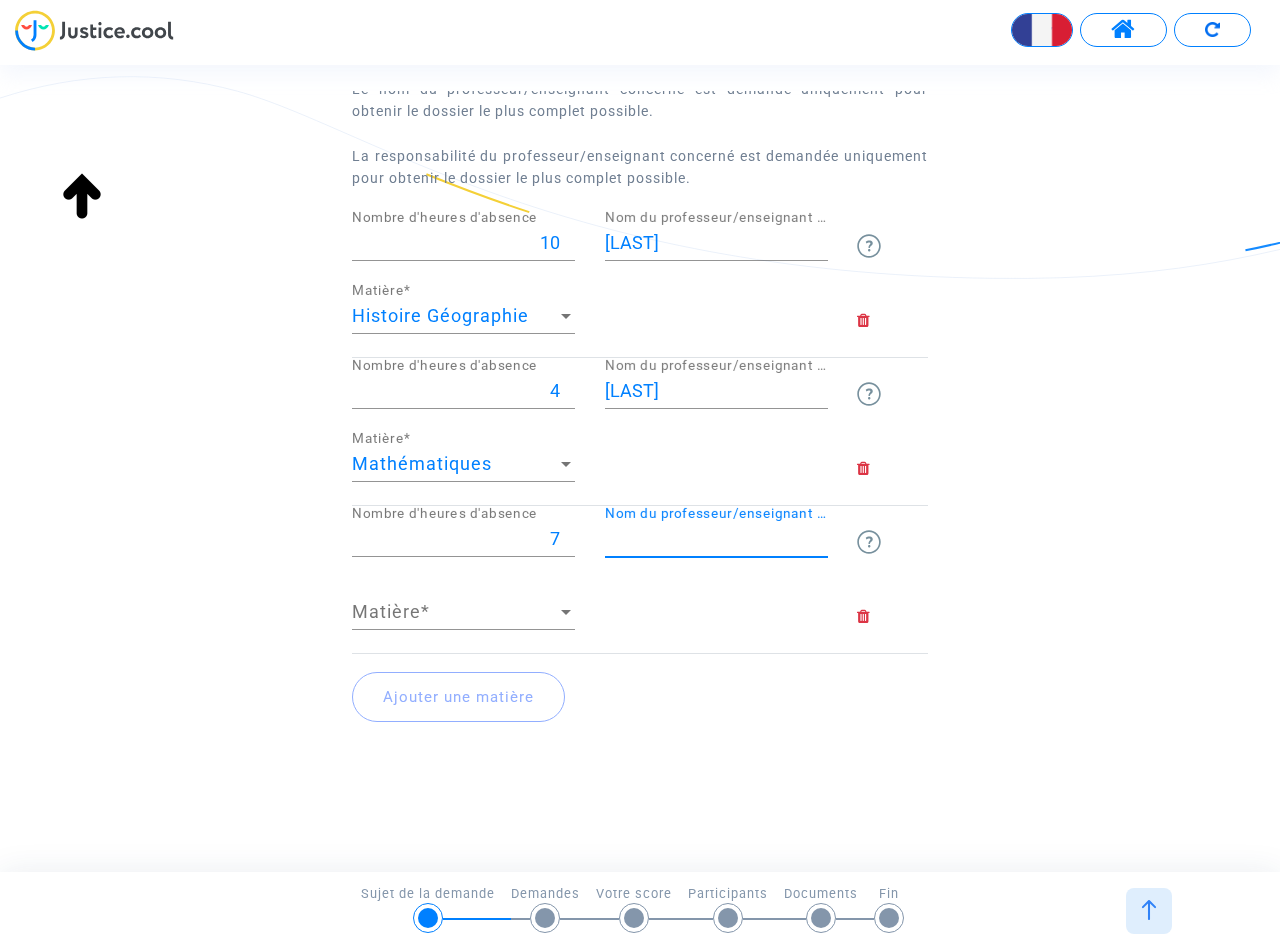click on "Nom du professeur/enseignant titulaire" at bounding box center (716, 539) 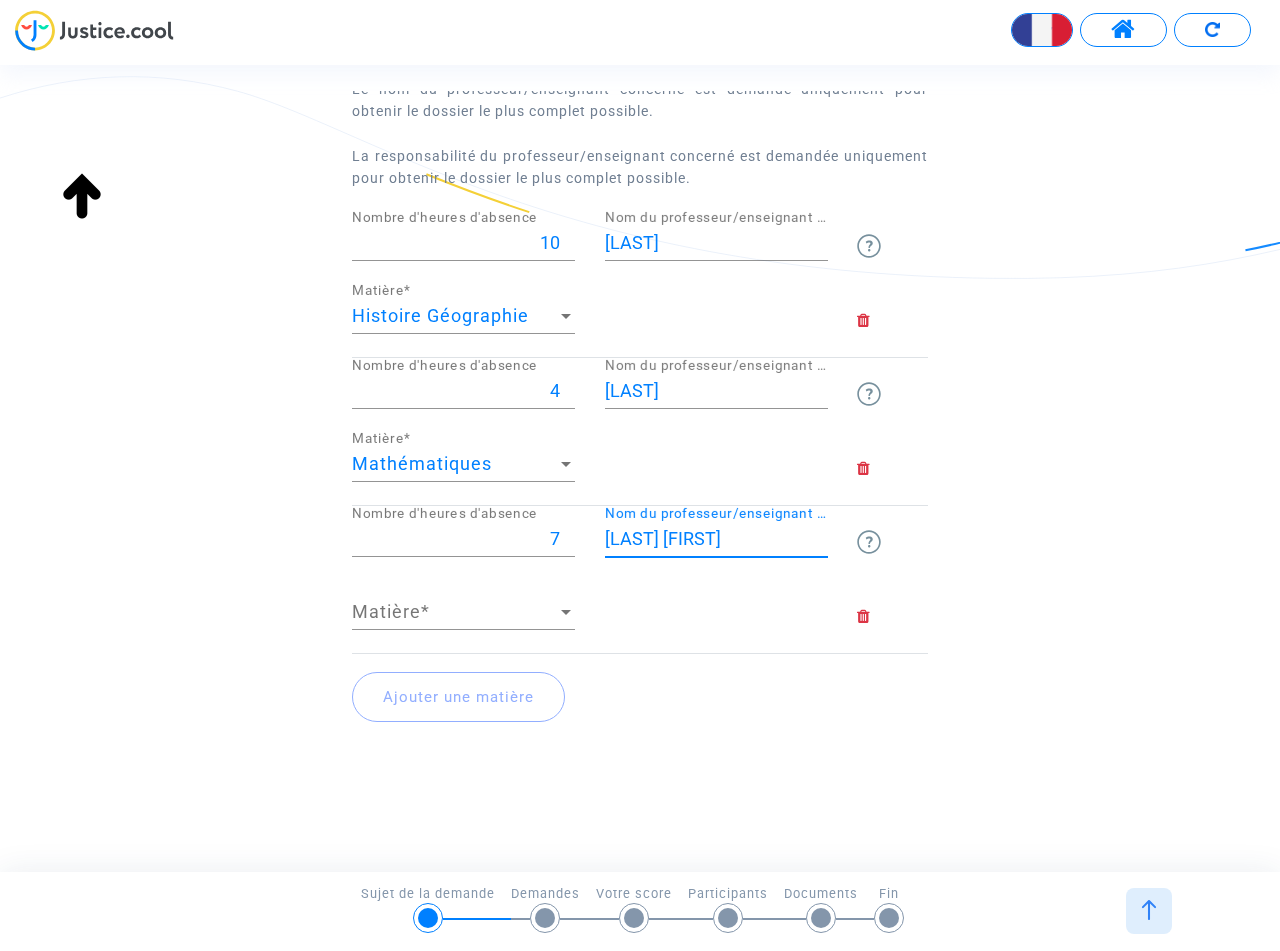 type on "[LAST] [FIRST]" 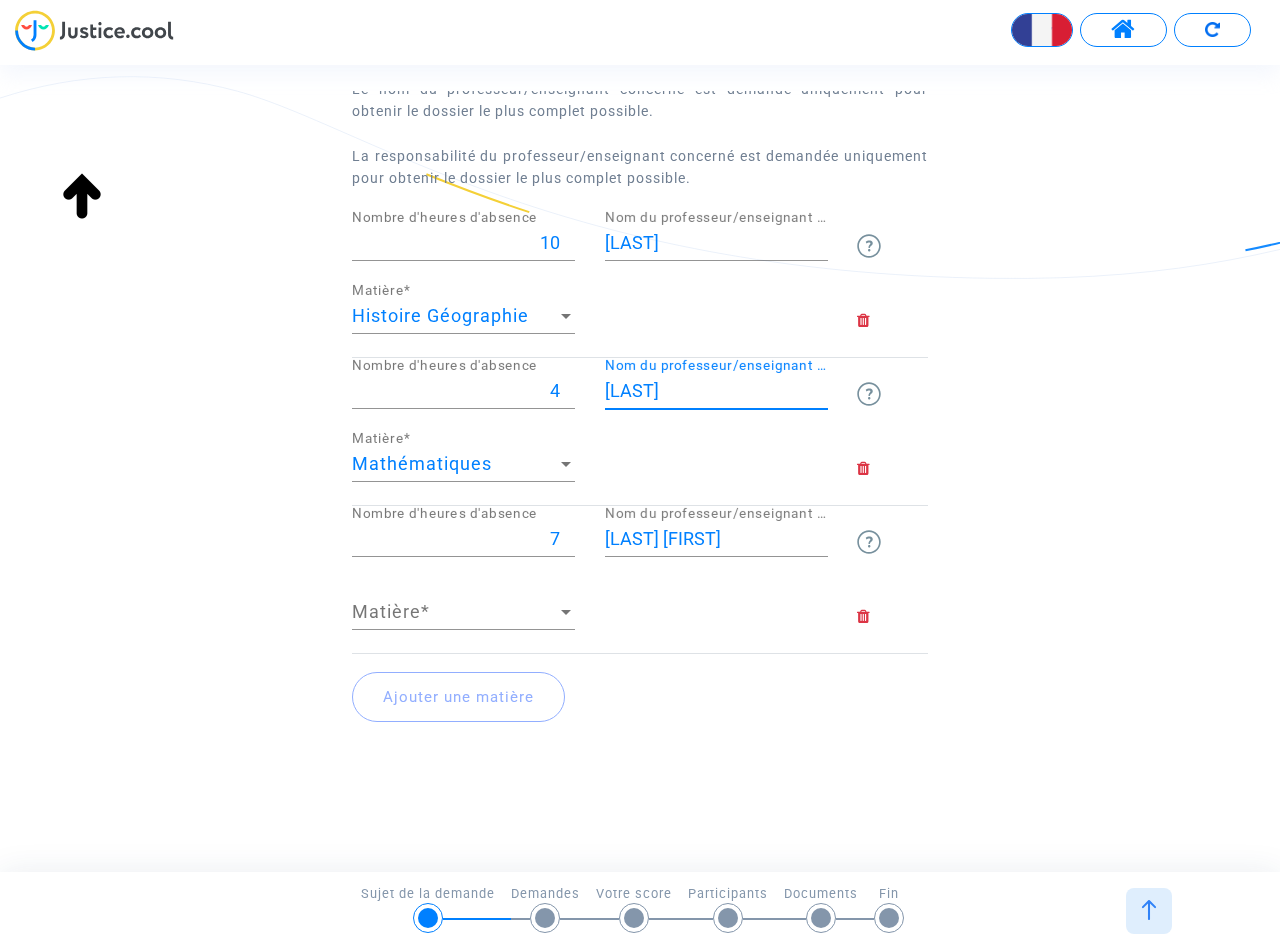 click on "[LAST]" at bounding box center [716, 391] 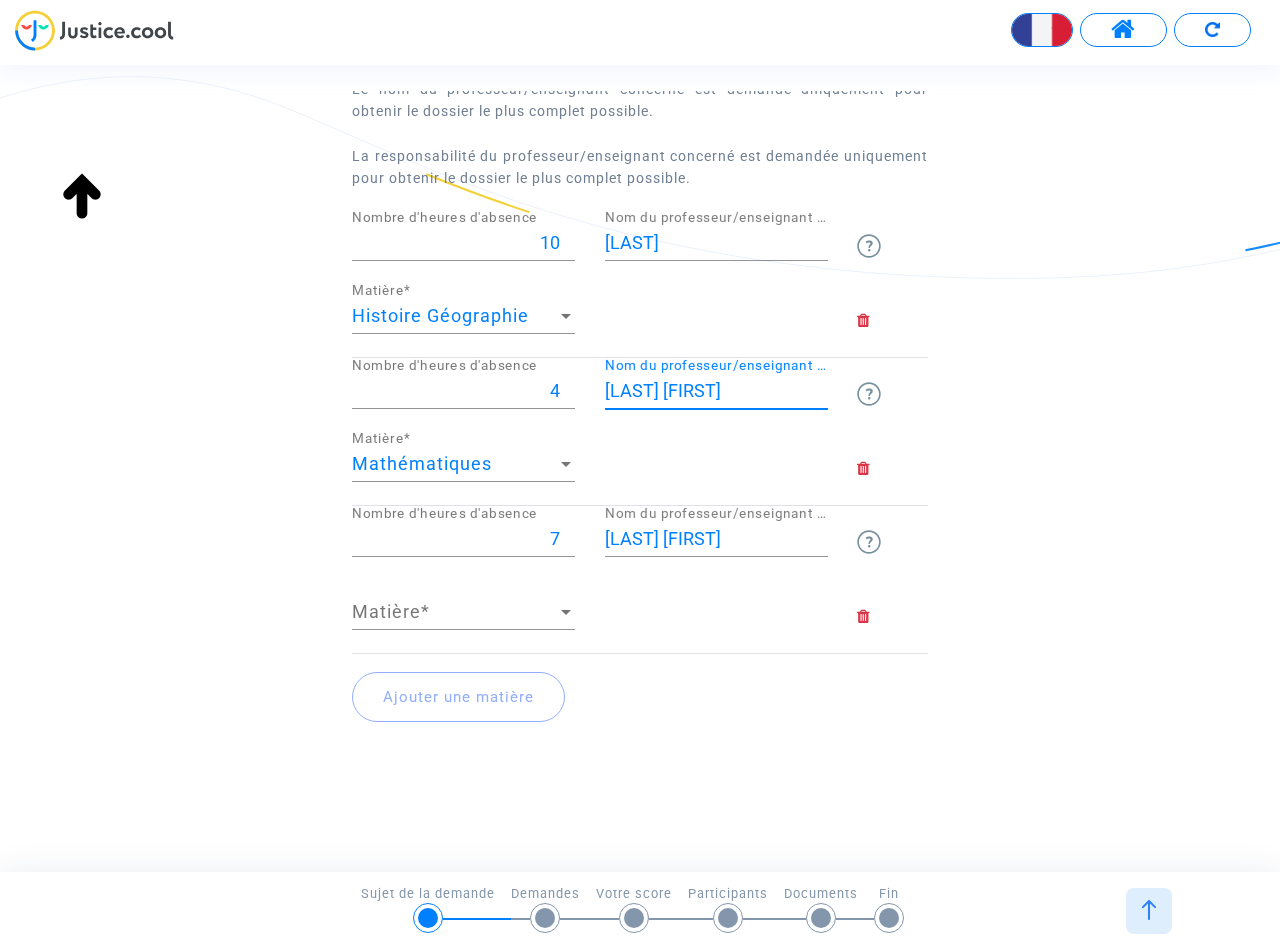 type on "[LAST] [FIRST]" 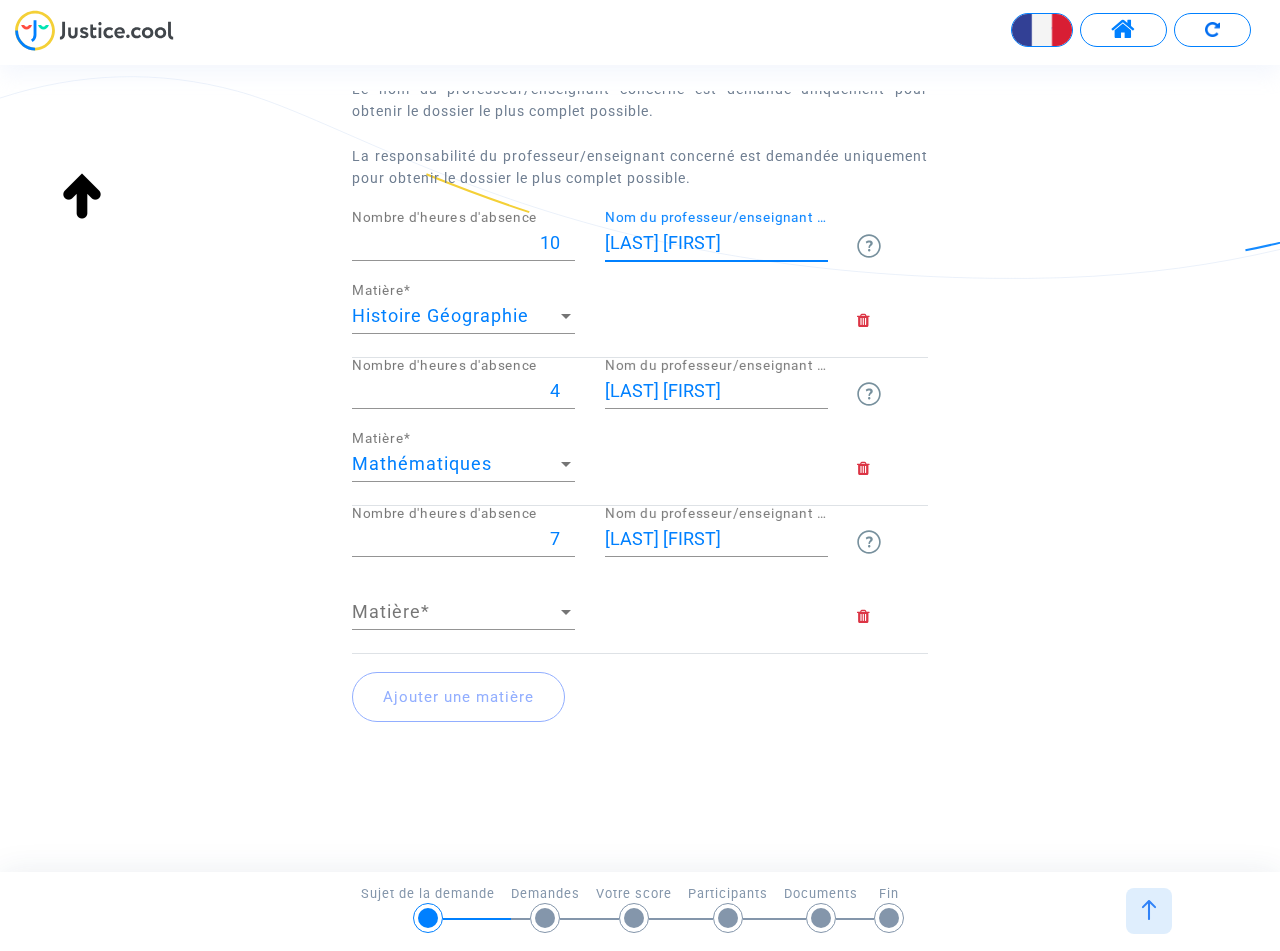 type on "[LAST] [FIRST]" 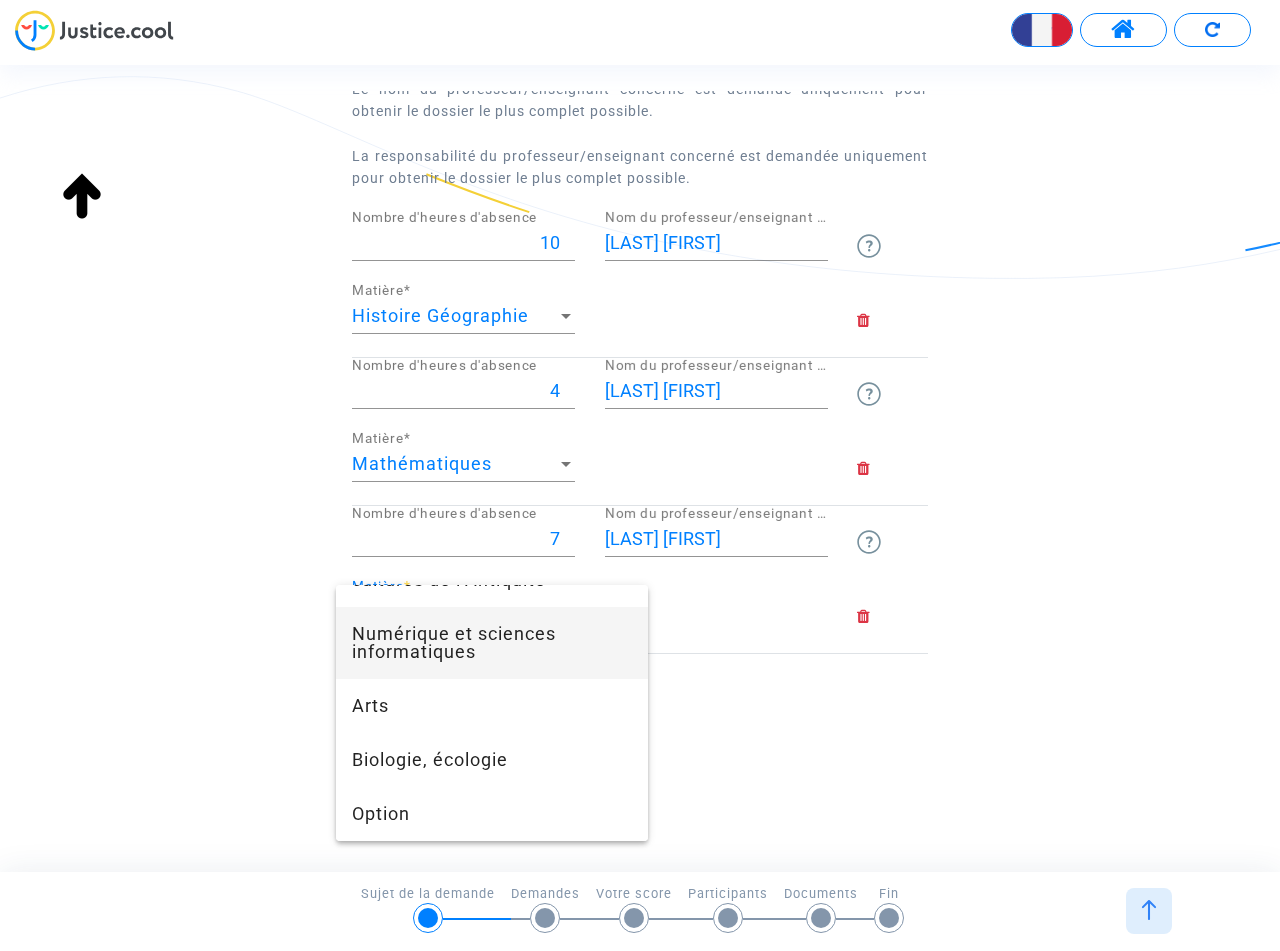 scroll, scrollTop: 1274, scrollLeft: 0, axis: vertical 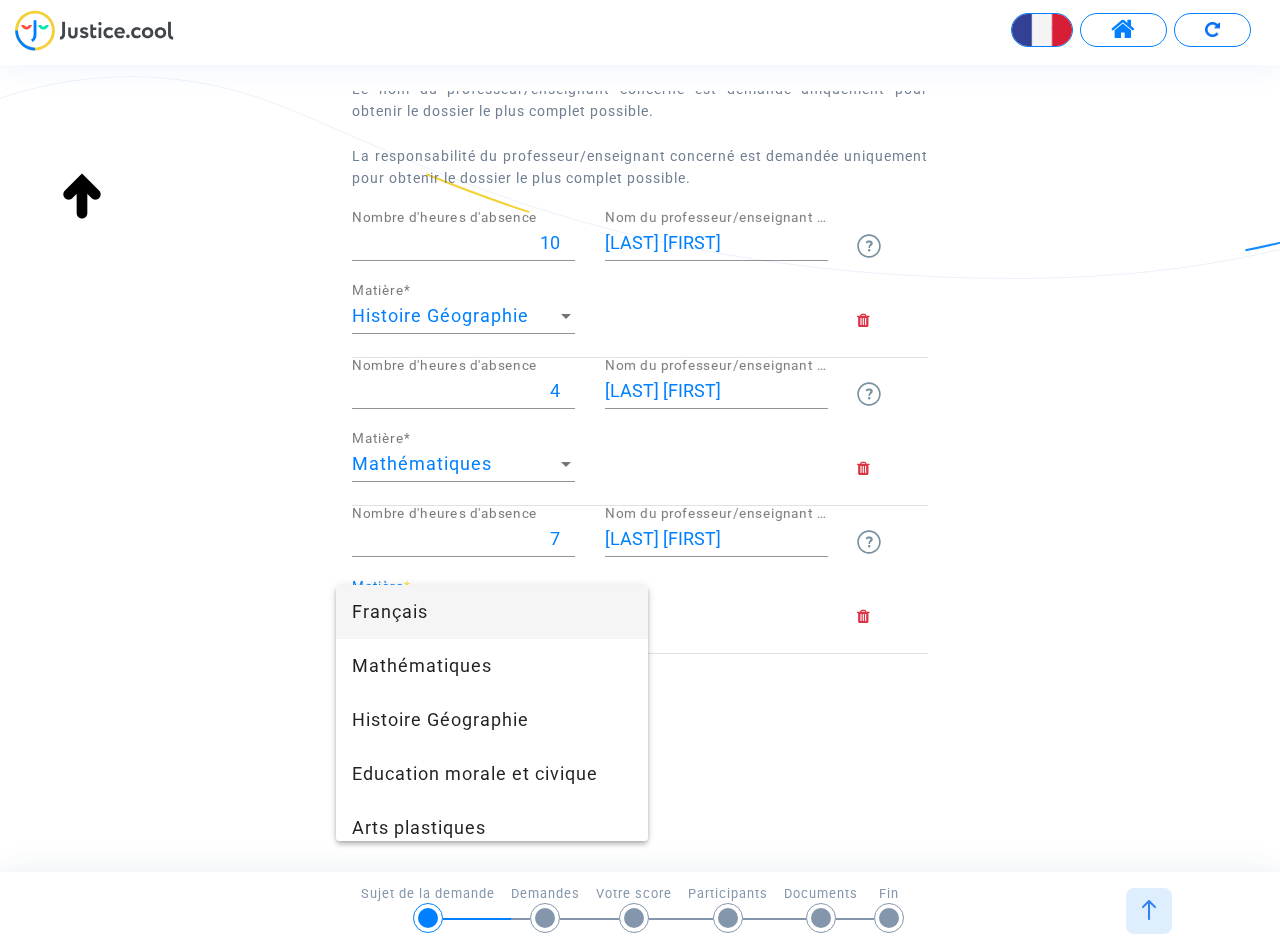 click at bounding box center [640, 475] 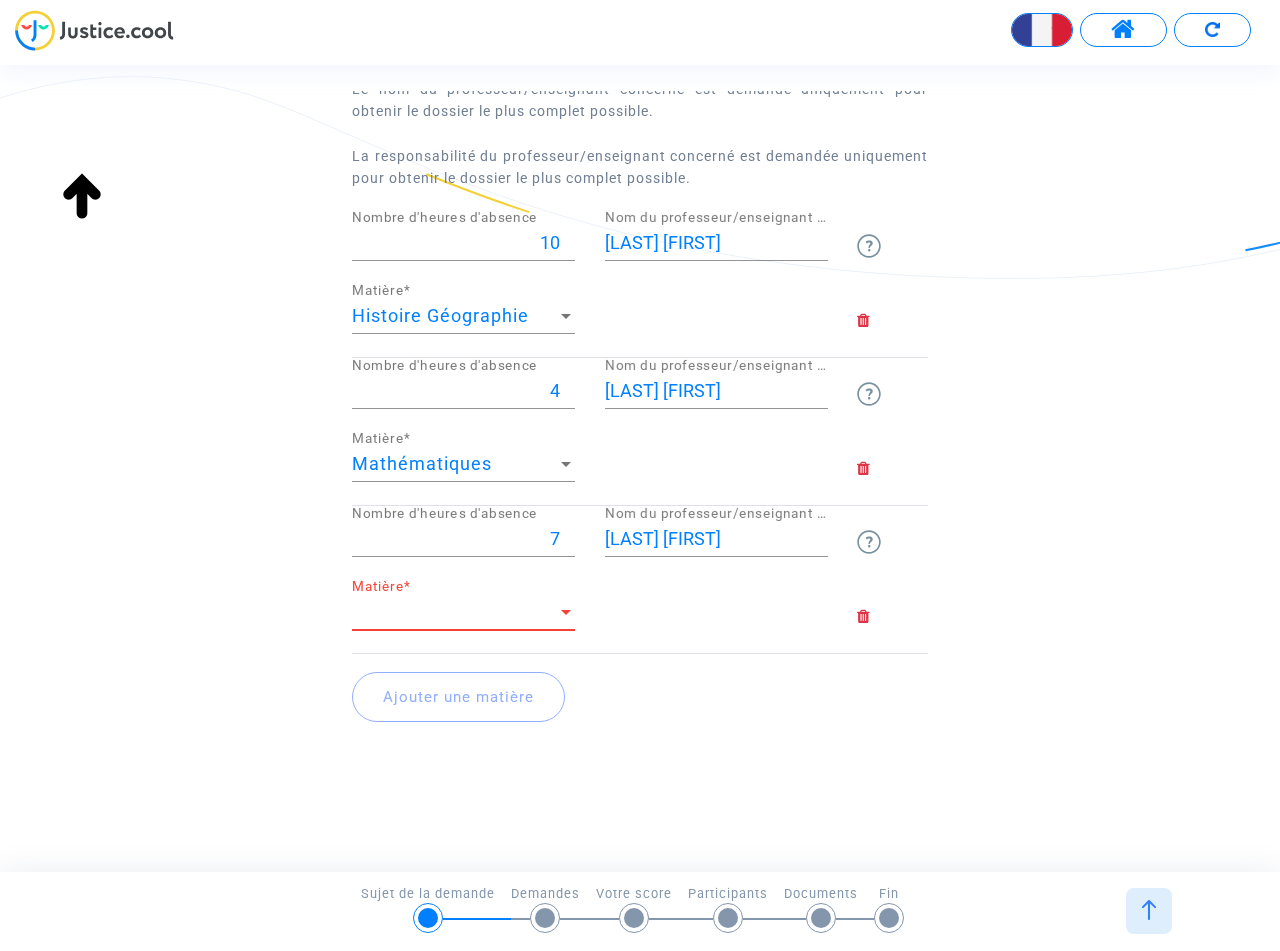 click on "Matière" at bounding box center (454, 612) 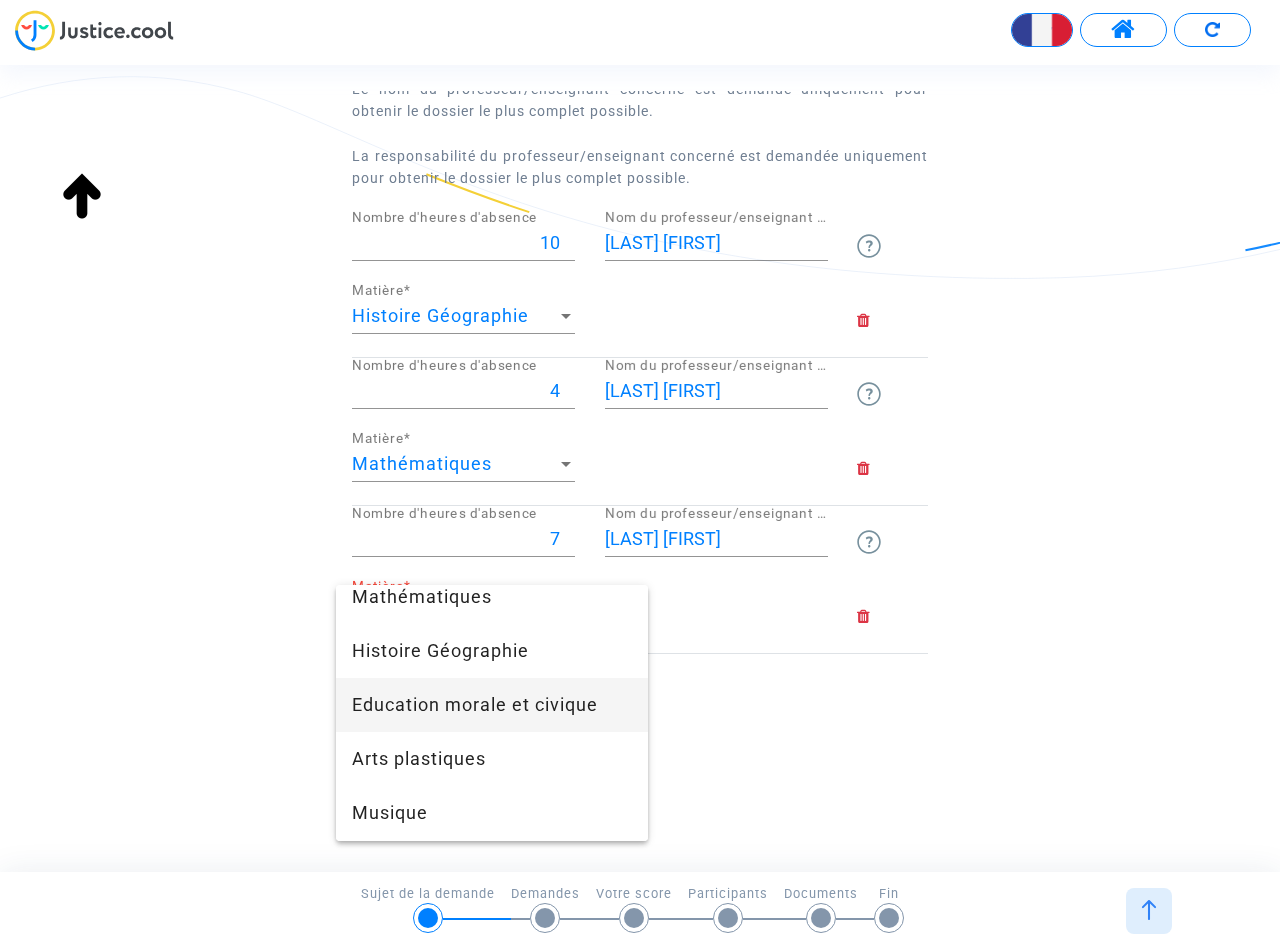 scroll, scrollTop: 100, scrollLeft: 0, axis: vertical 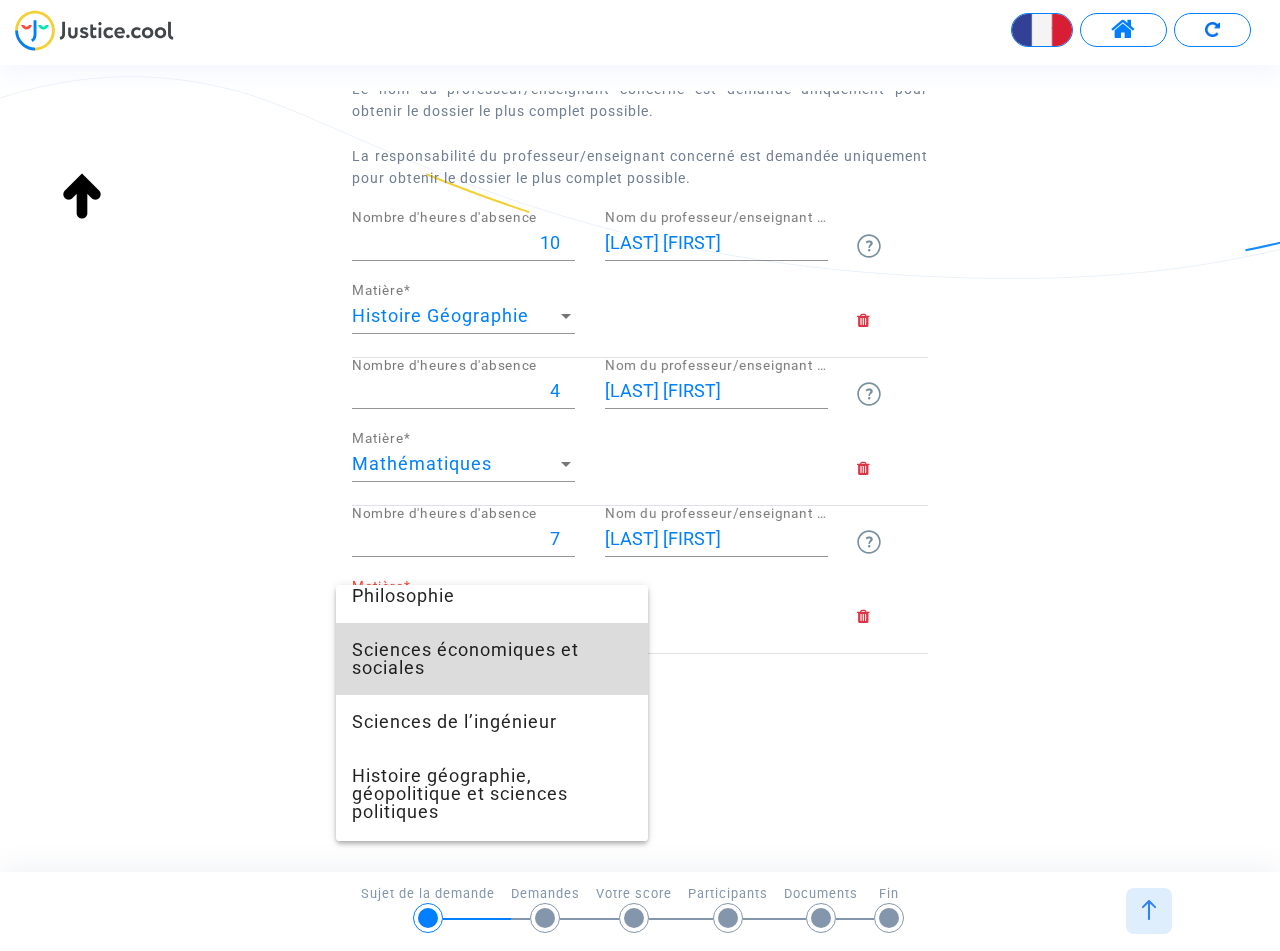 click on "Sciences économiques et sociales" at bounding box center (492, 659) 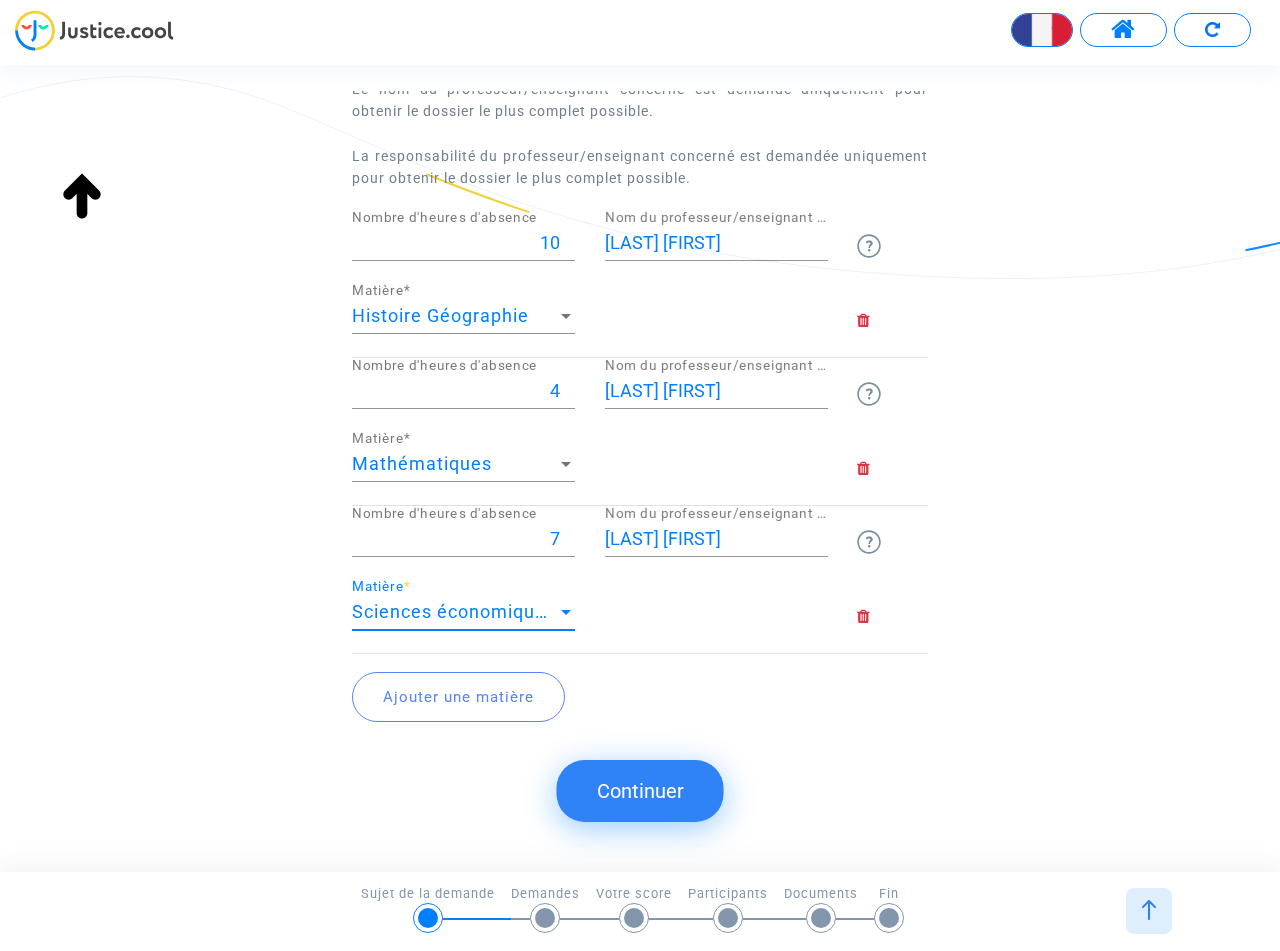 click at bounding box center [566, 612] 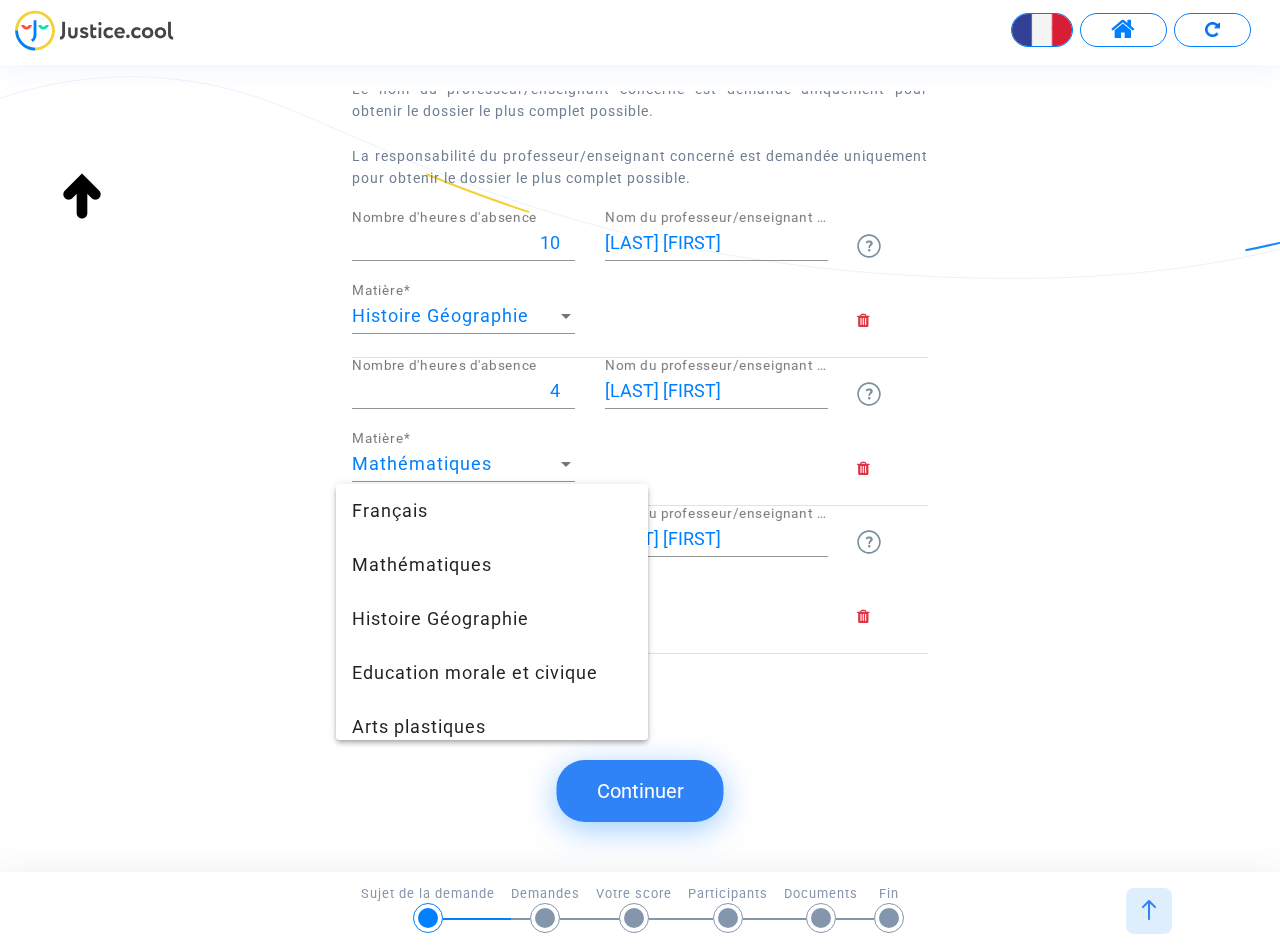 scroll, scrollTop: 709, scrollLeft: 0, axis: vertical 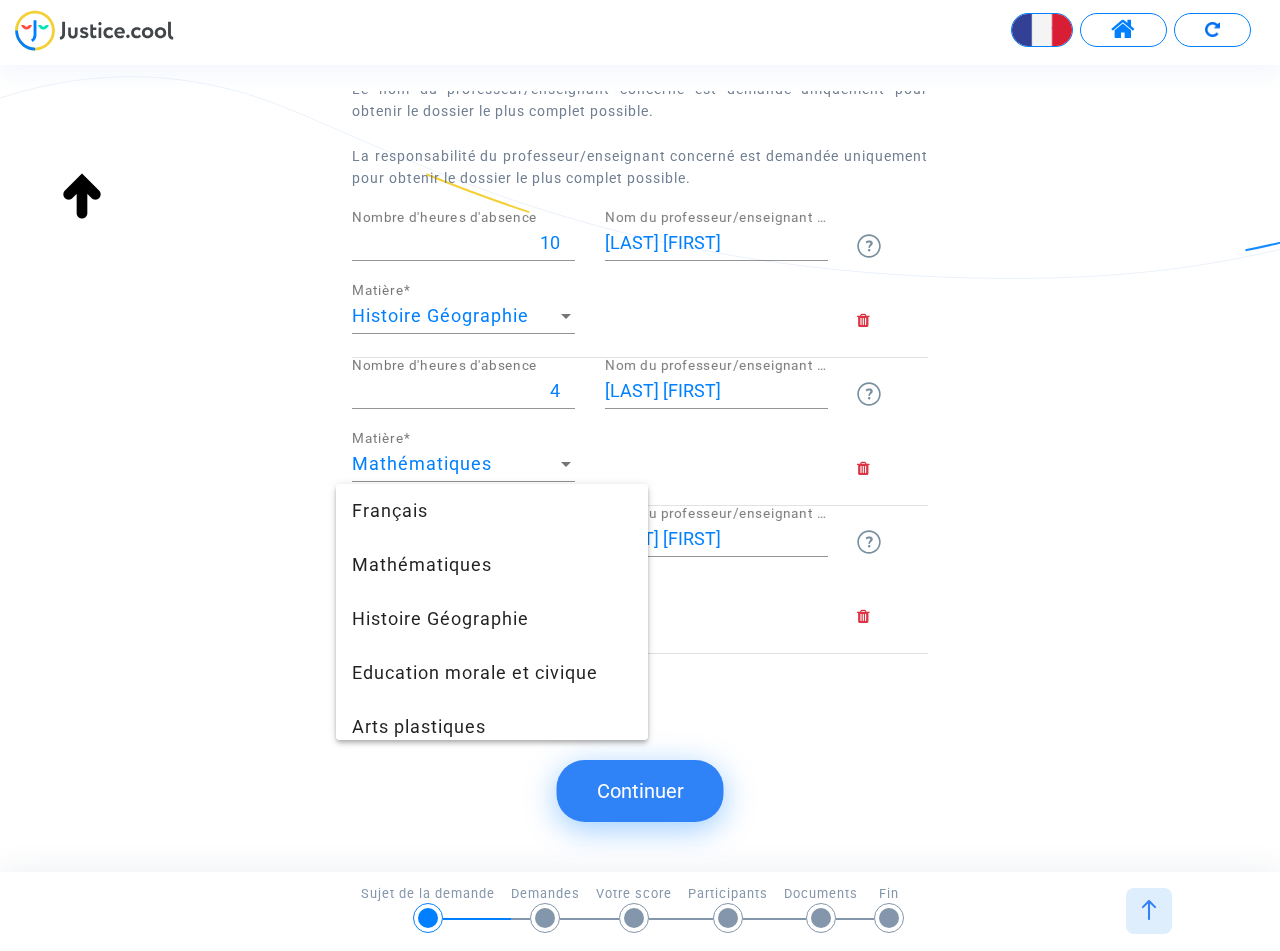 drag, startPoint x: 941, startPoint y: 658, endPoint x: 933, endPoint y: 649, distance: 12.0415945 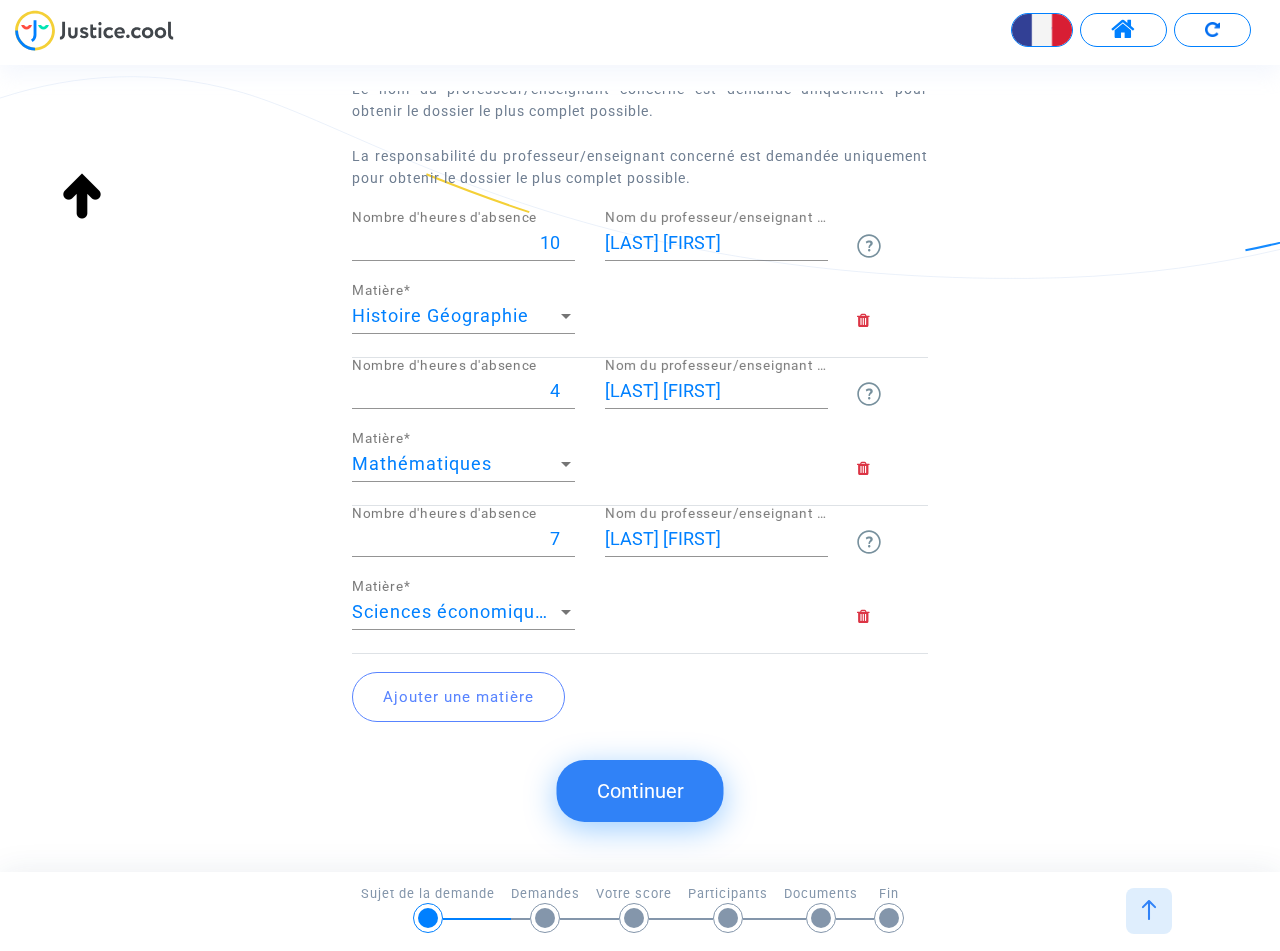 click on "Sciences économiques et sociales" at bounding box center (504, 611) 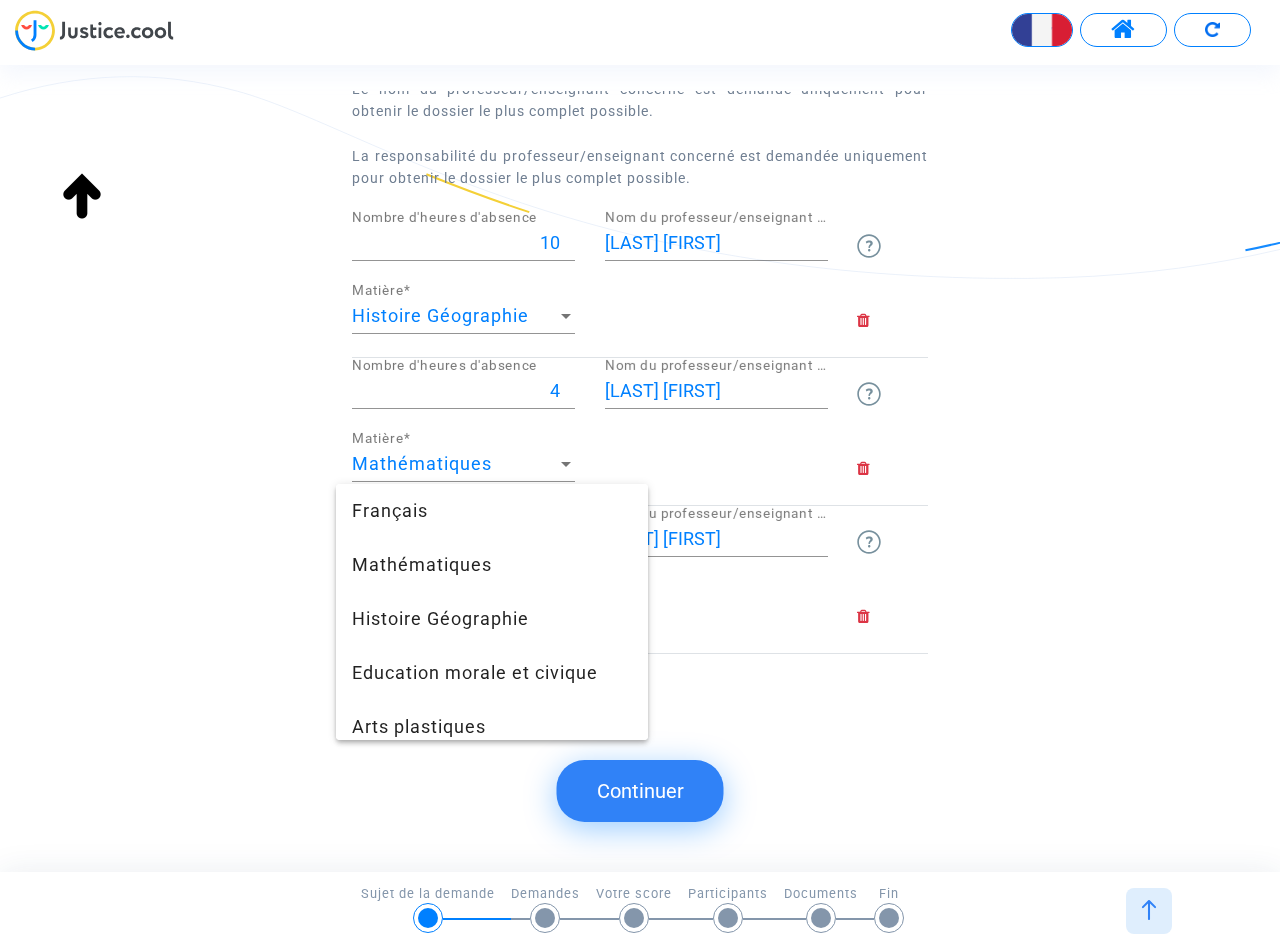 scroll, scrollTop: 709, scrollLeft: 0, axis: vertical 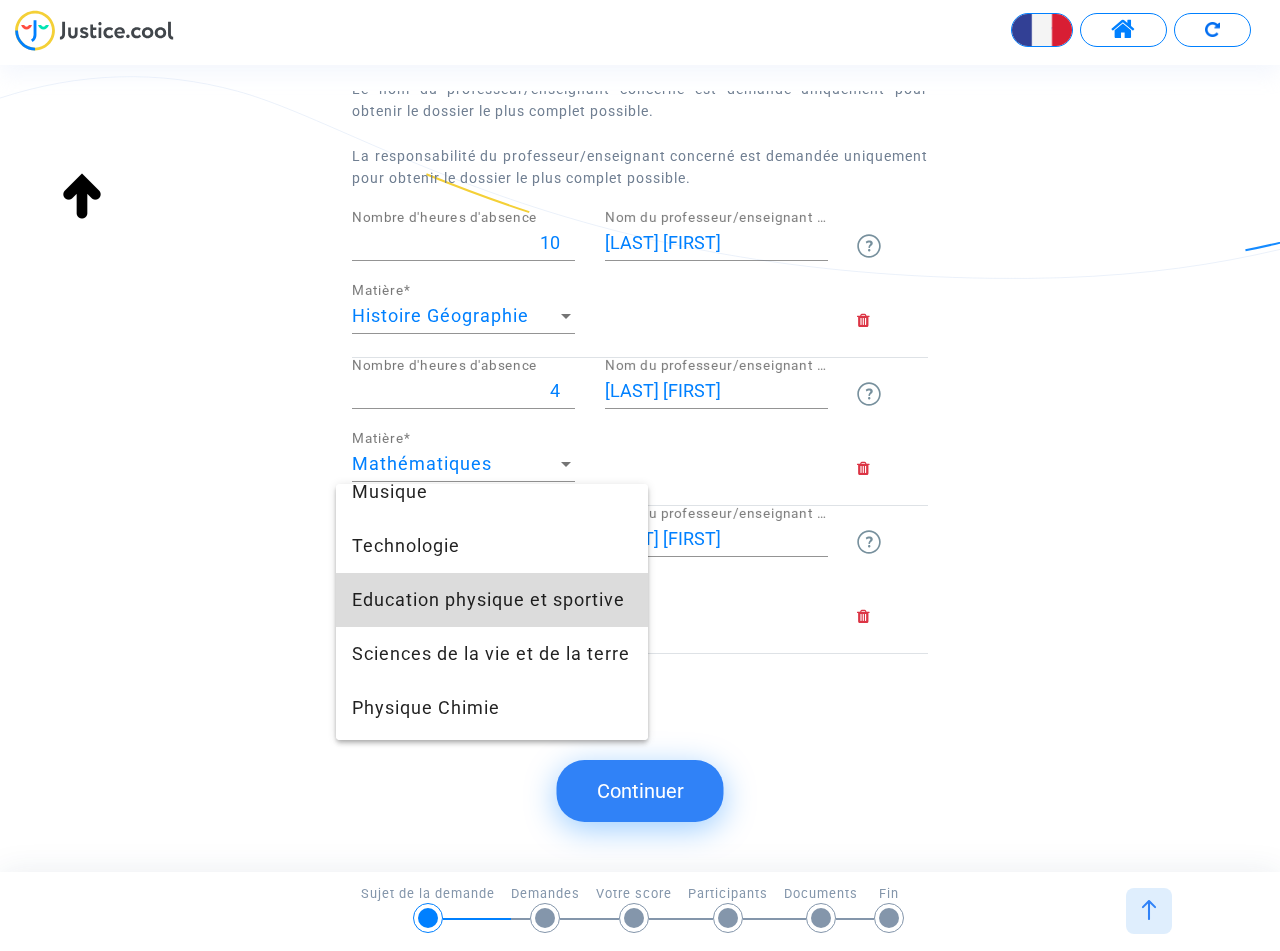 click on "Education physique et sportive" at bounding box center (492, 600) 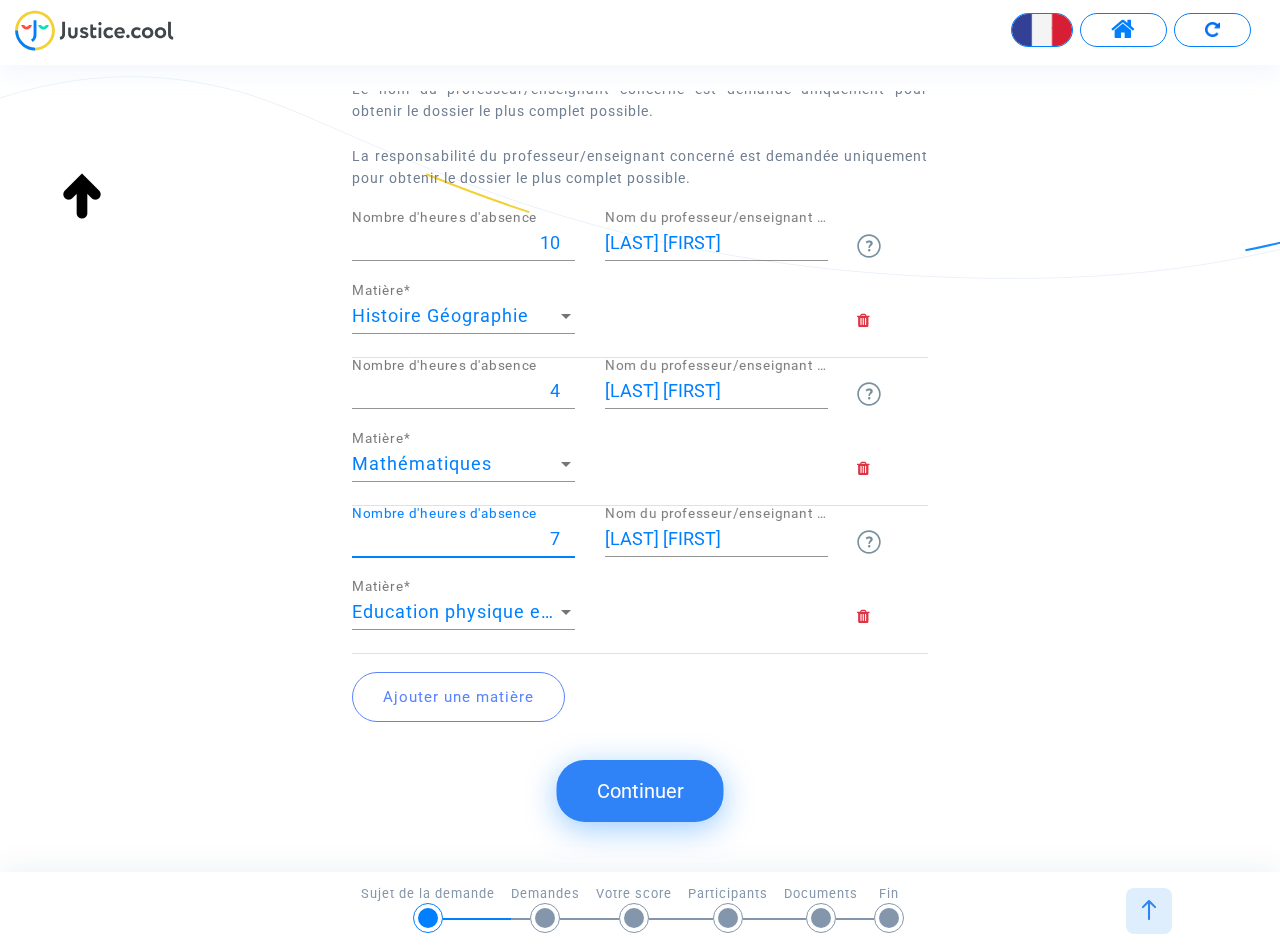drag, startPoint x: 556, startPoint y: 538, endPoint x: 513, endPoint y: 545, distance: 43.56604 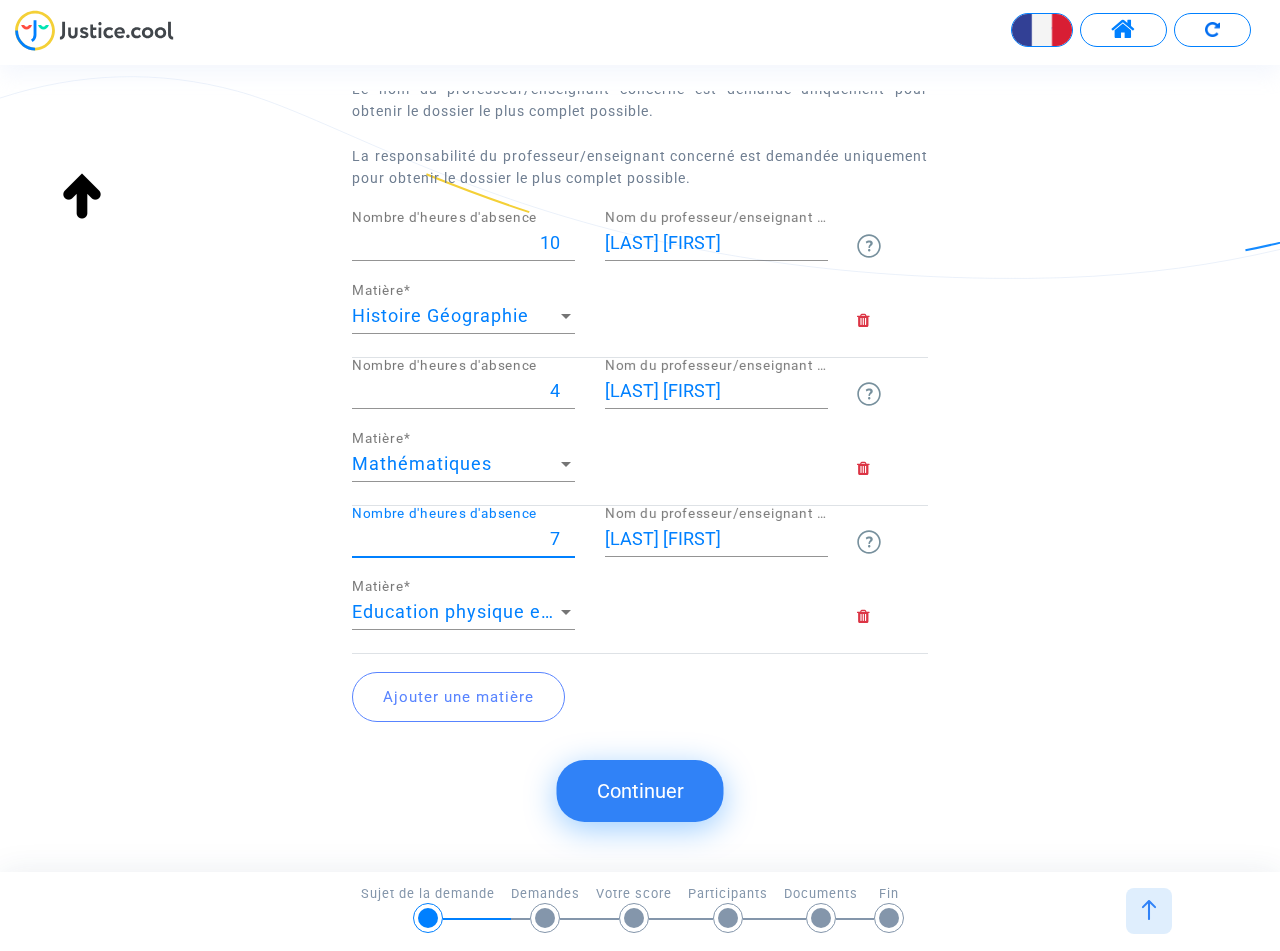 click on "7" at bounding box center (463, 539) 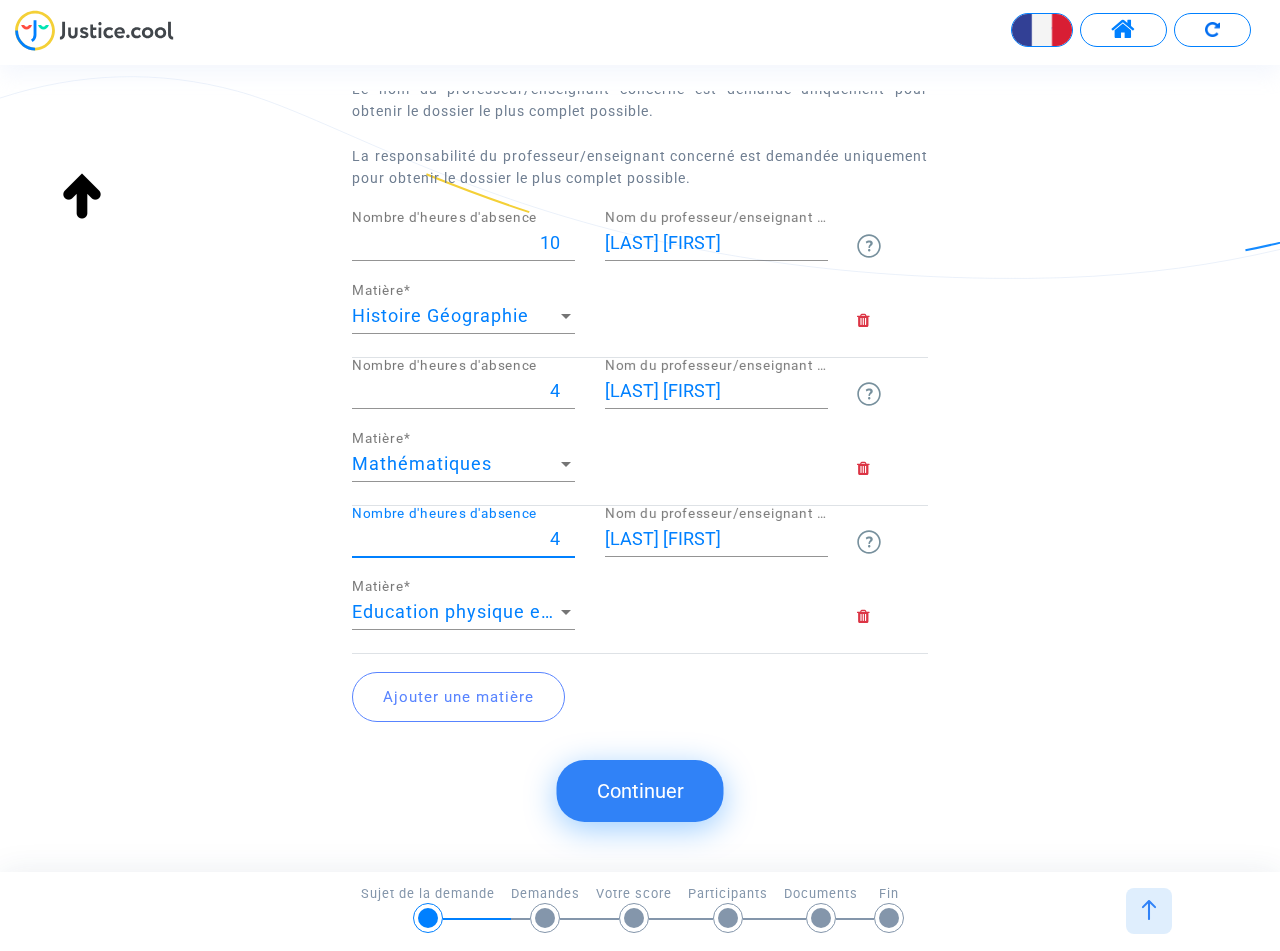 type on "4" 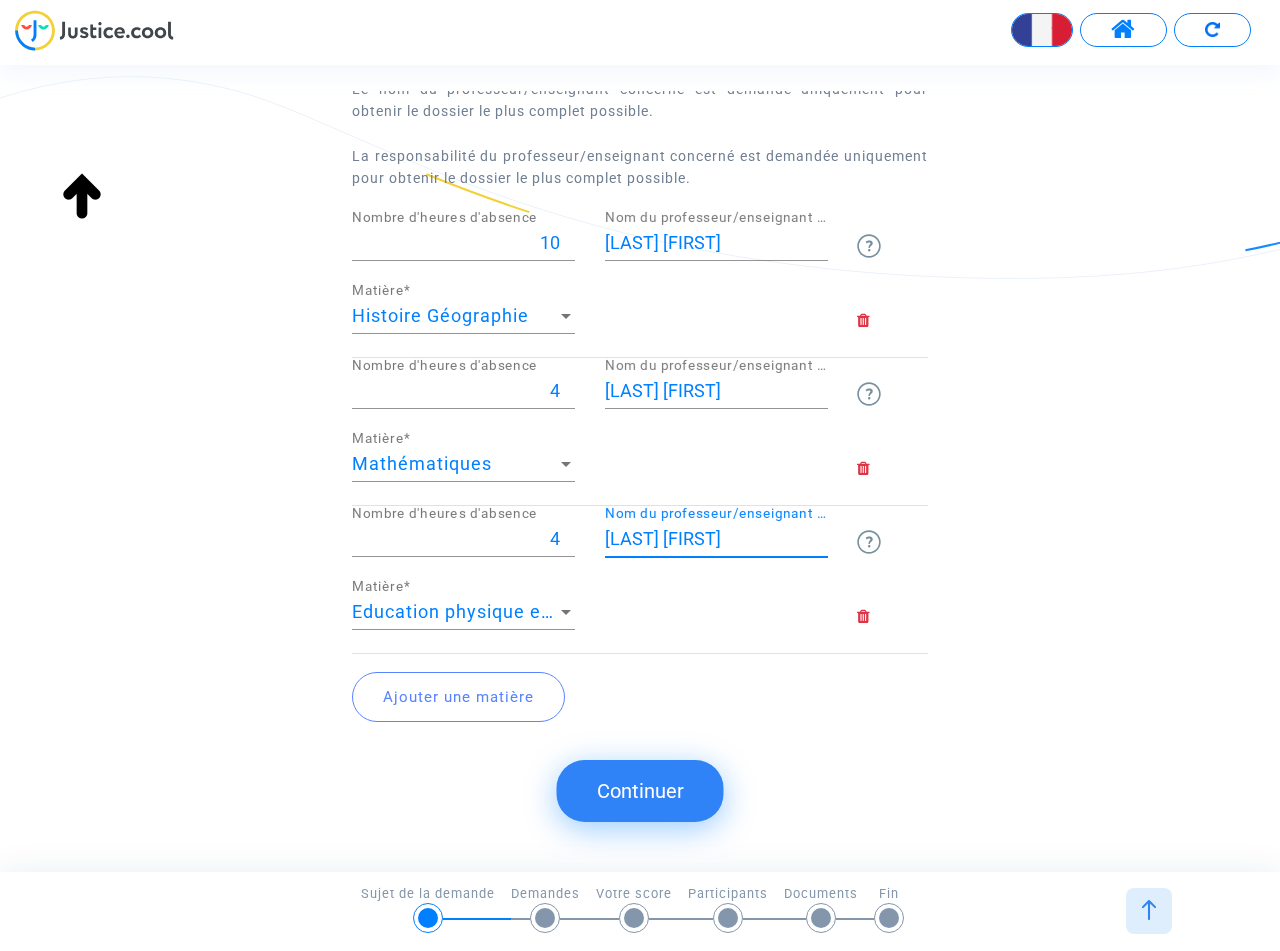 drag, startPoint x: 583, startPoint y: 528, endPoint x: 546, endPoint y: 529, distance: 37.01351 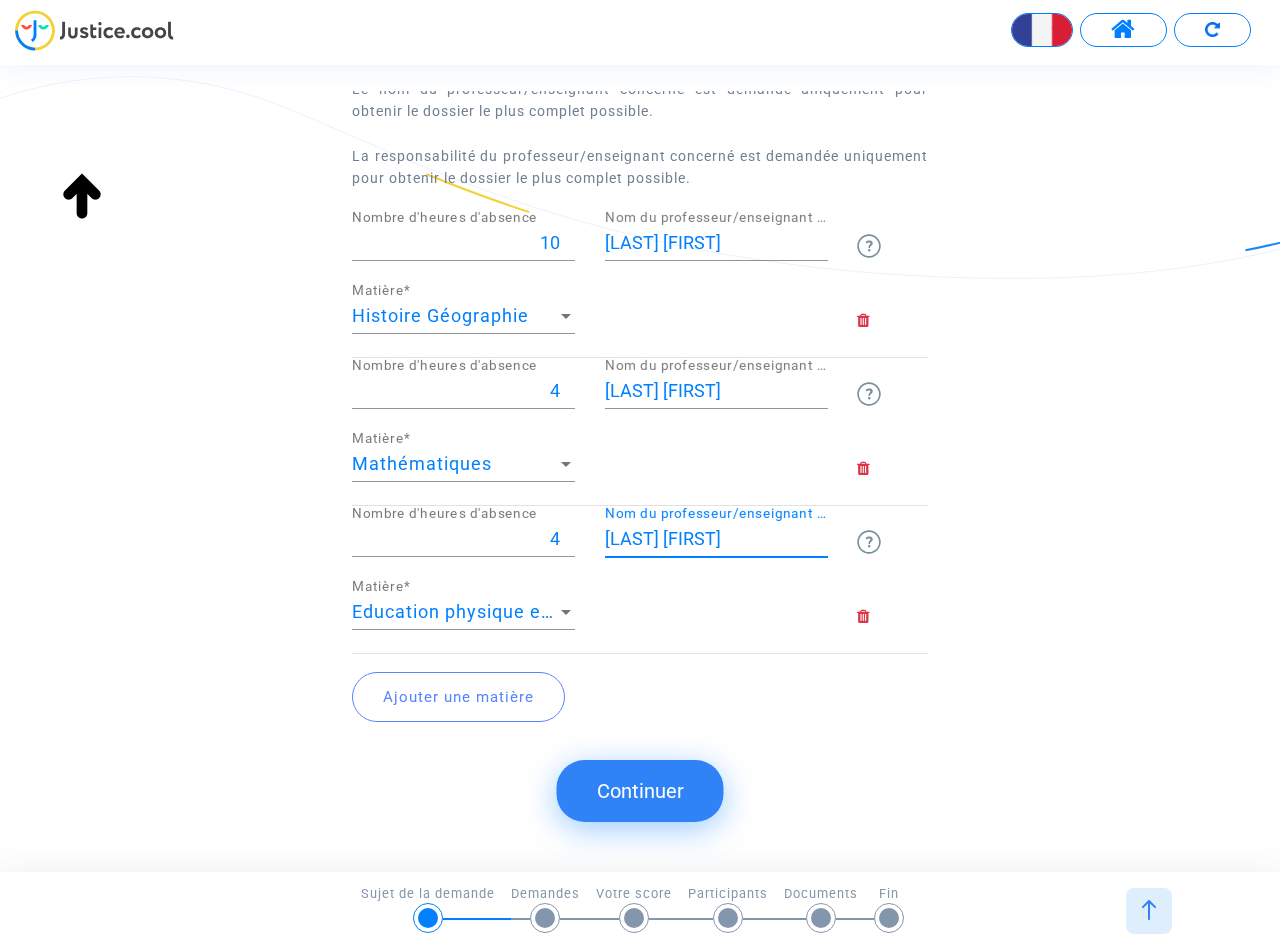 click on "4 Nombre d'heures d'absence [LAST] [FIRST] Nom du professeur/enseignant titulaire" 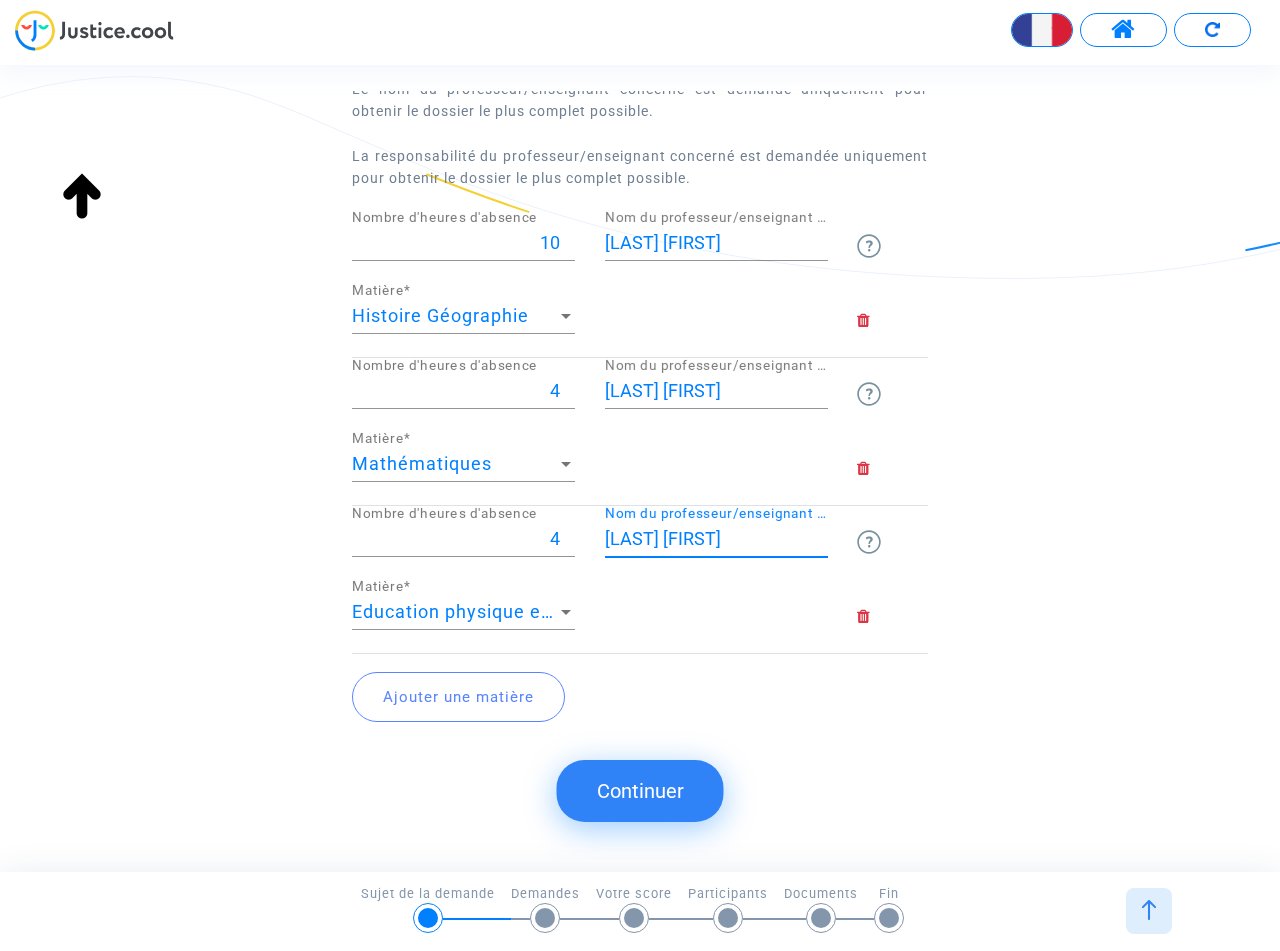 type on "H" 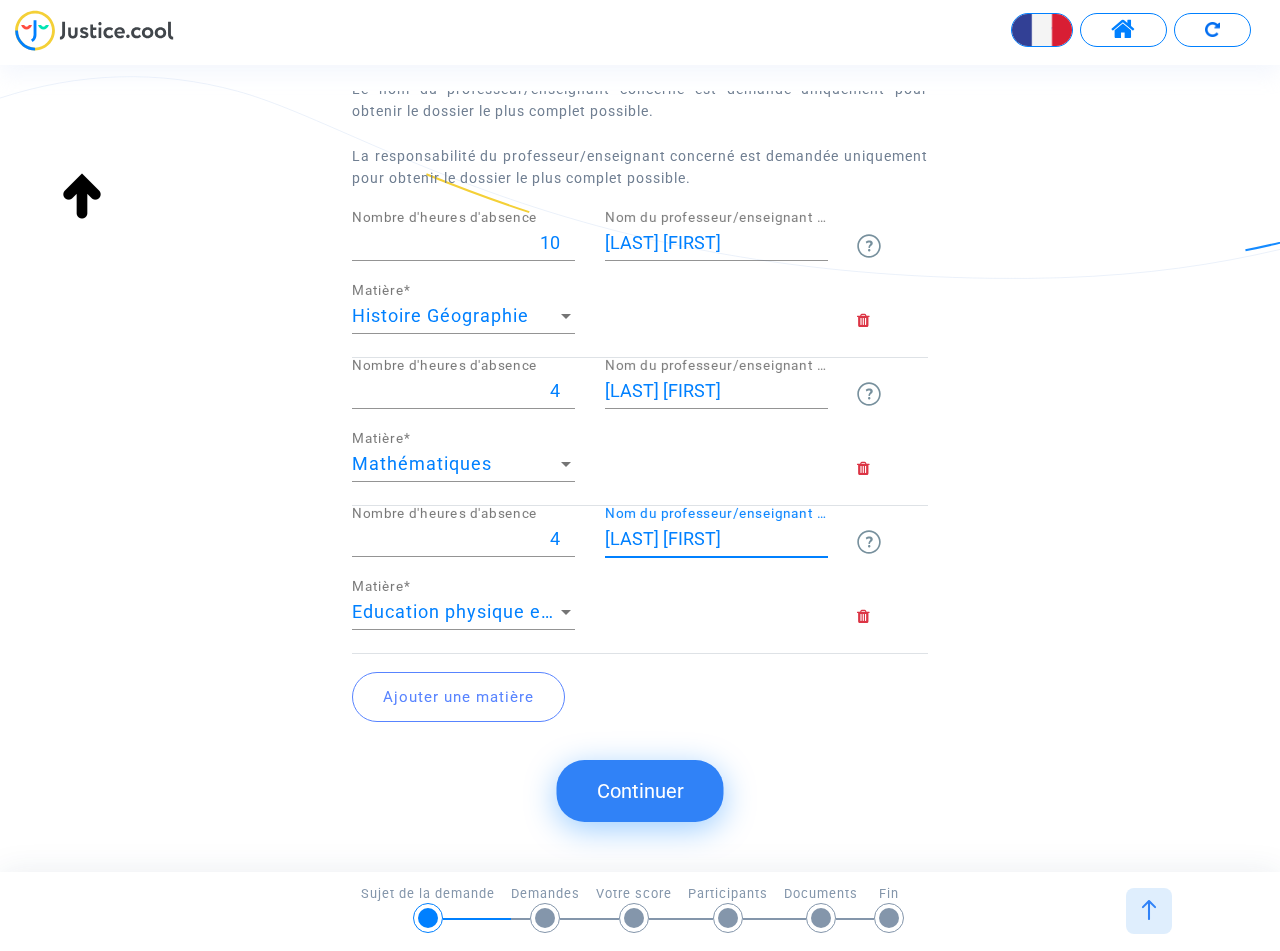 type on "[LAST] [FIRST]" 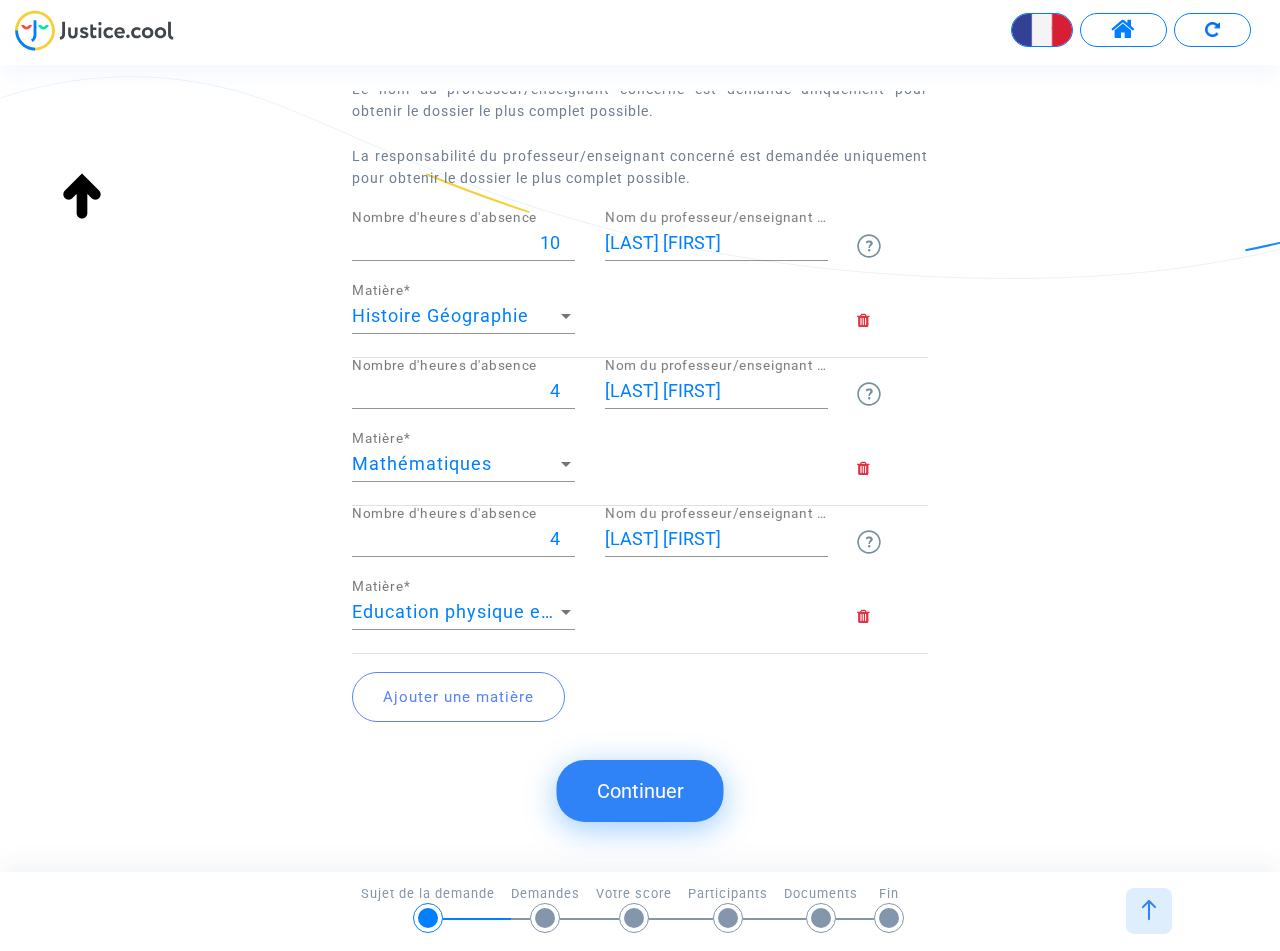 click on "Ajouter une matière" 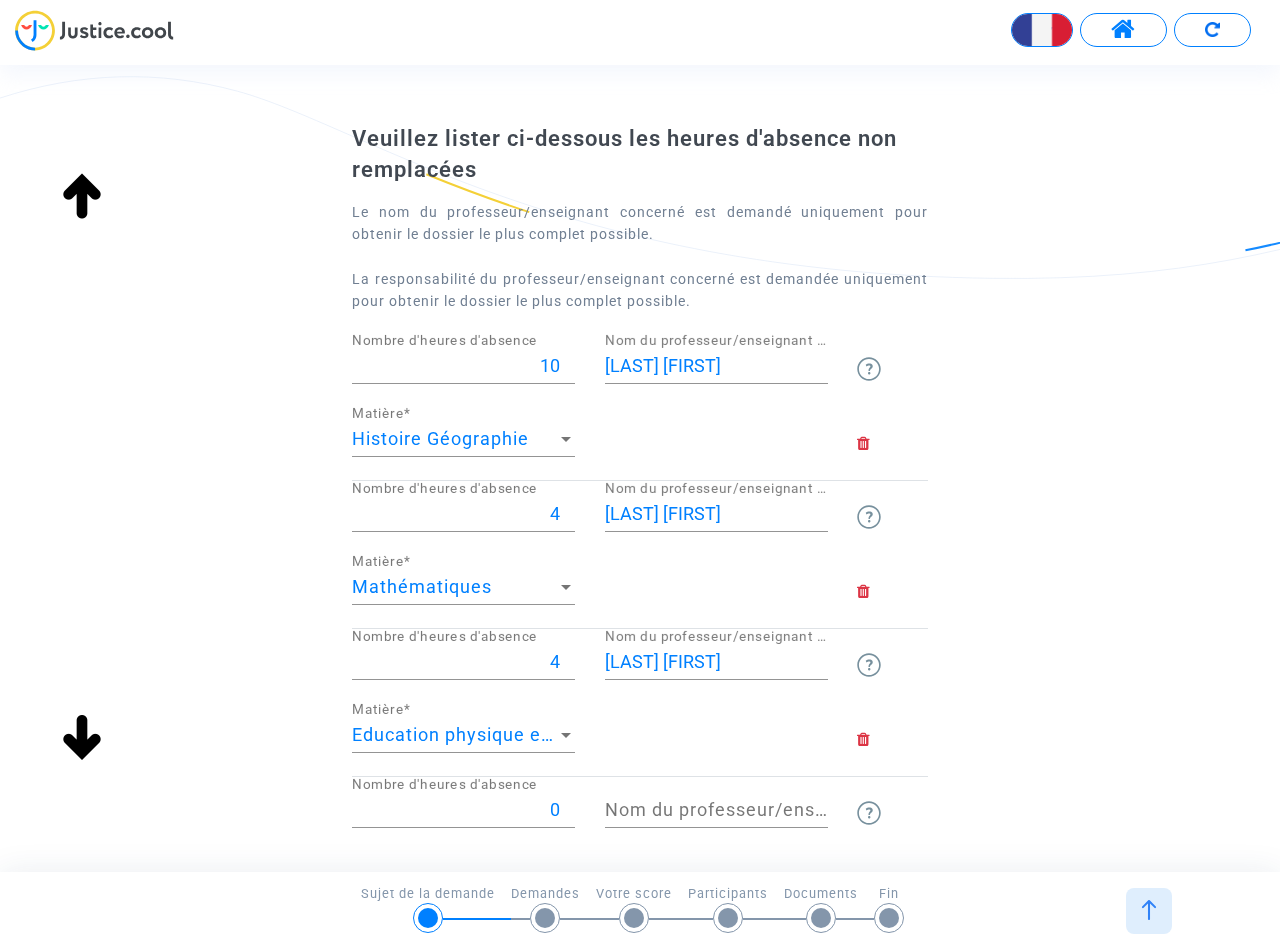 scroll, scrollTop: 0, scrollLeft: 0, axis: both 